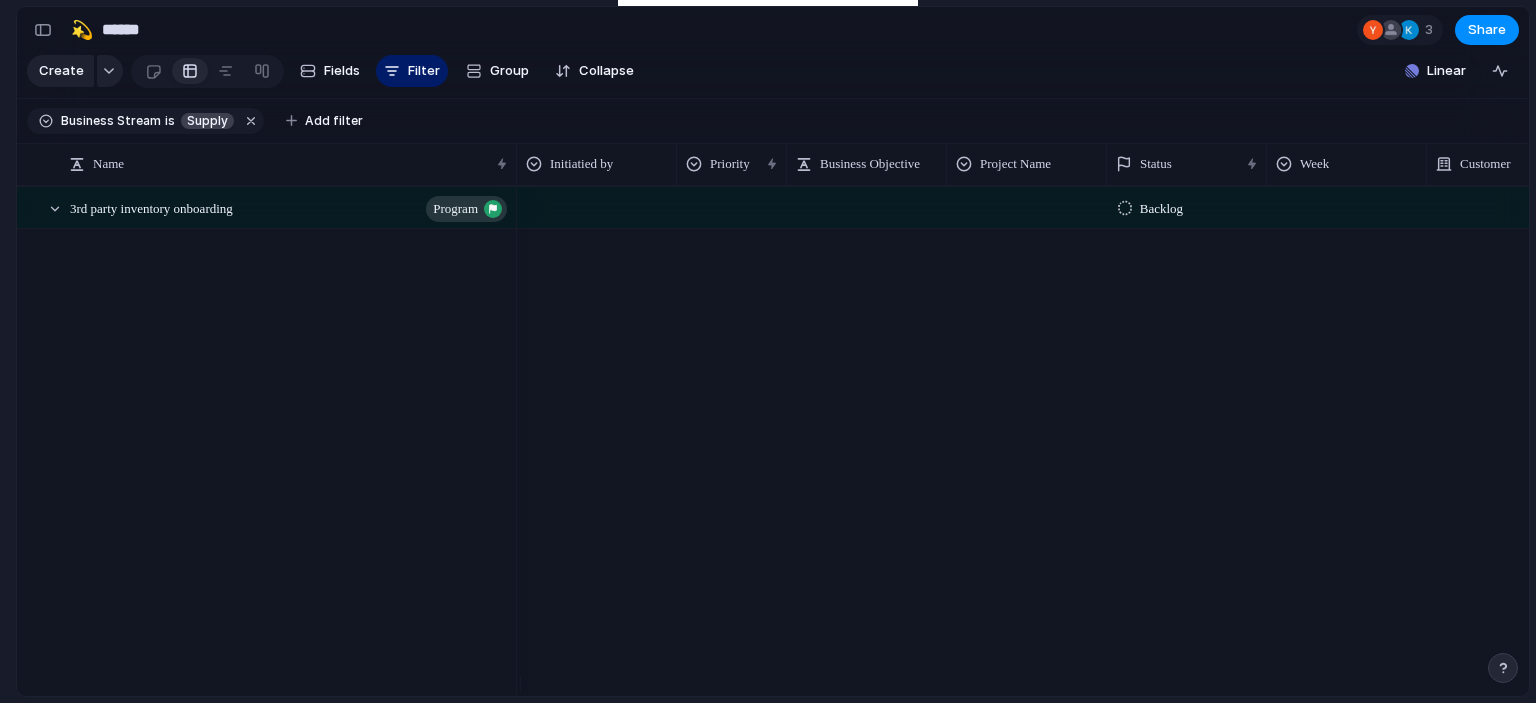 scroll, scrollTop: 0, scrollLeft: 0, axis: both 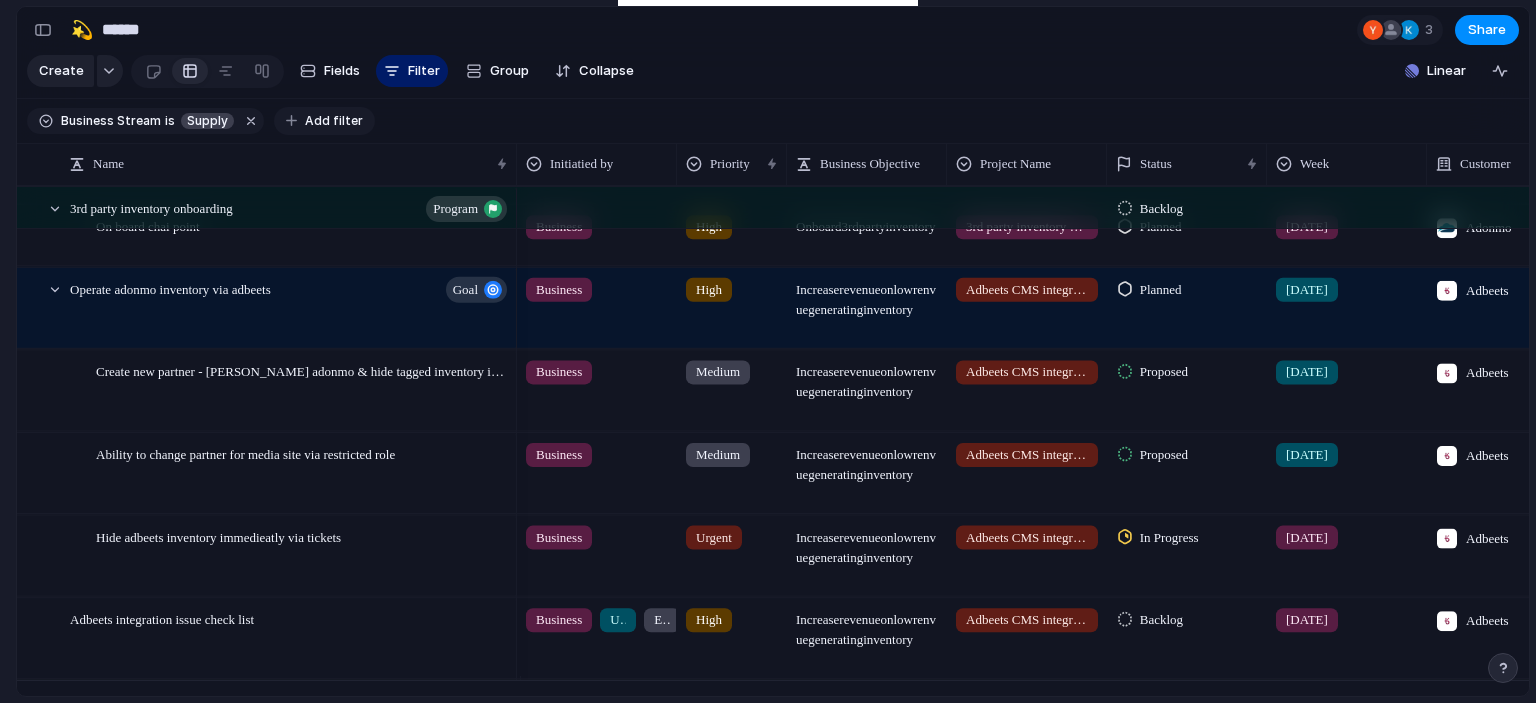 type 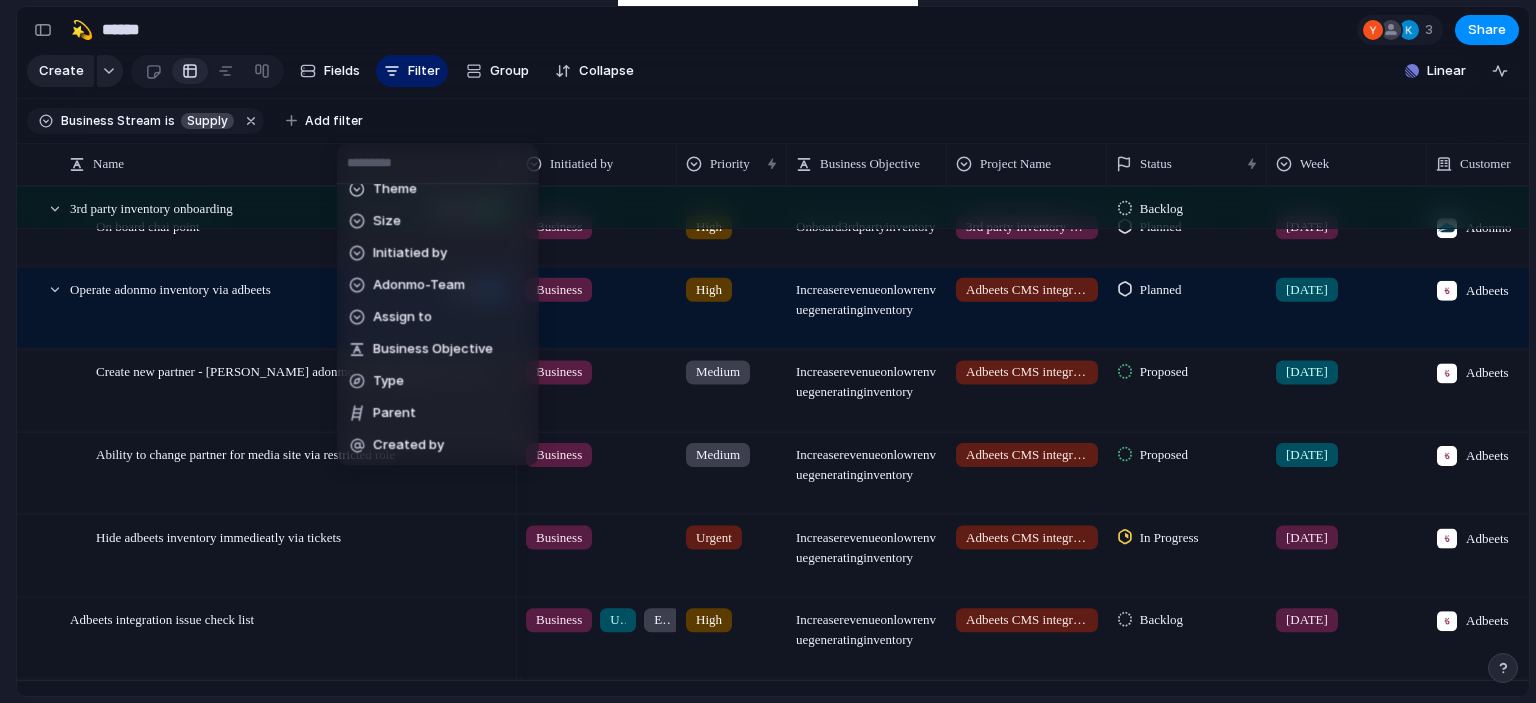 scroll, scrollTop: 435, scrollLeft: 0, axis: vertical 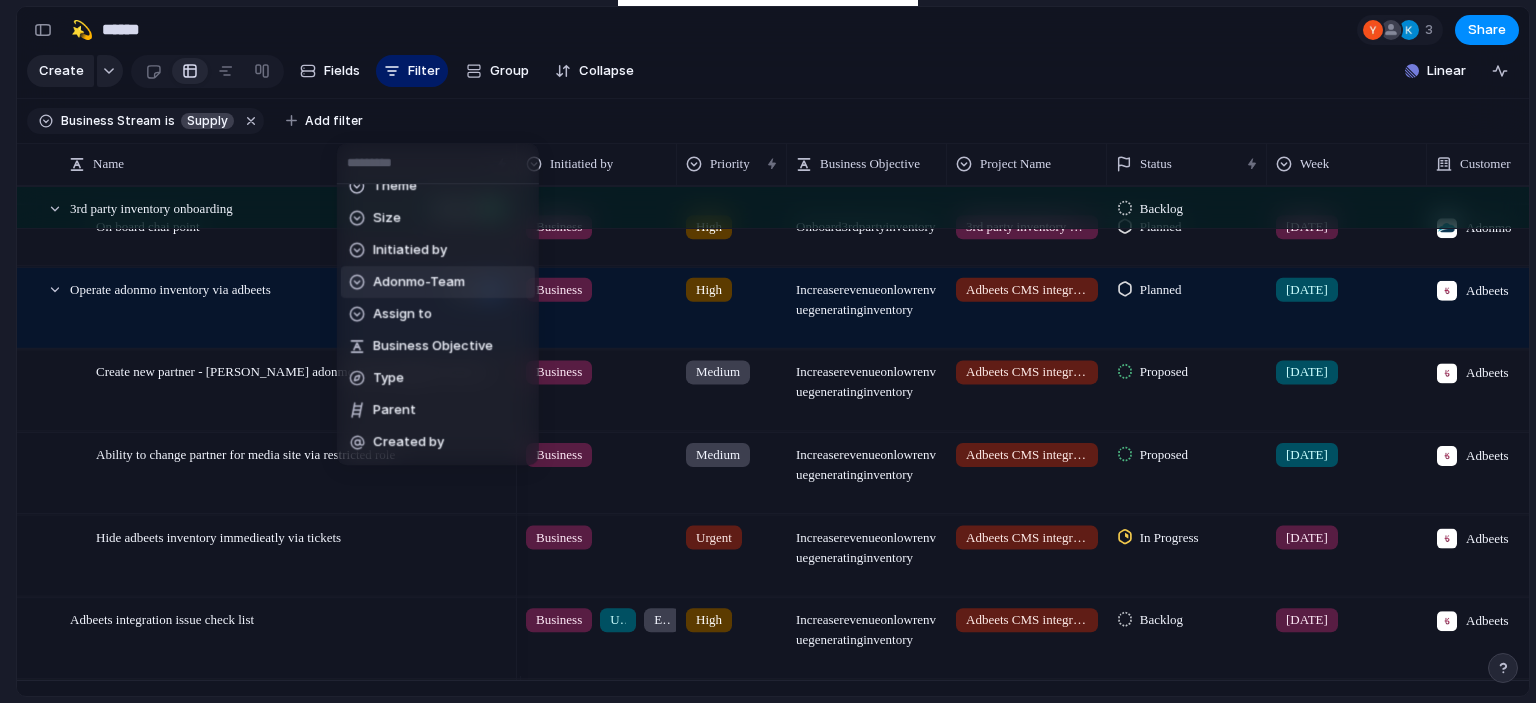 click on "Adonmo-Team" at bounding box center (438, 282) 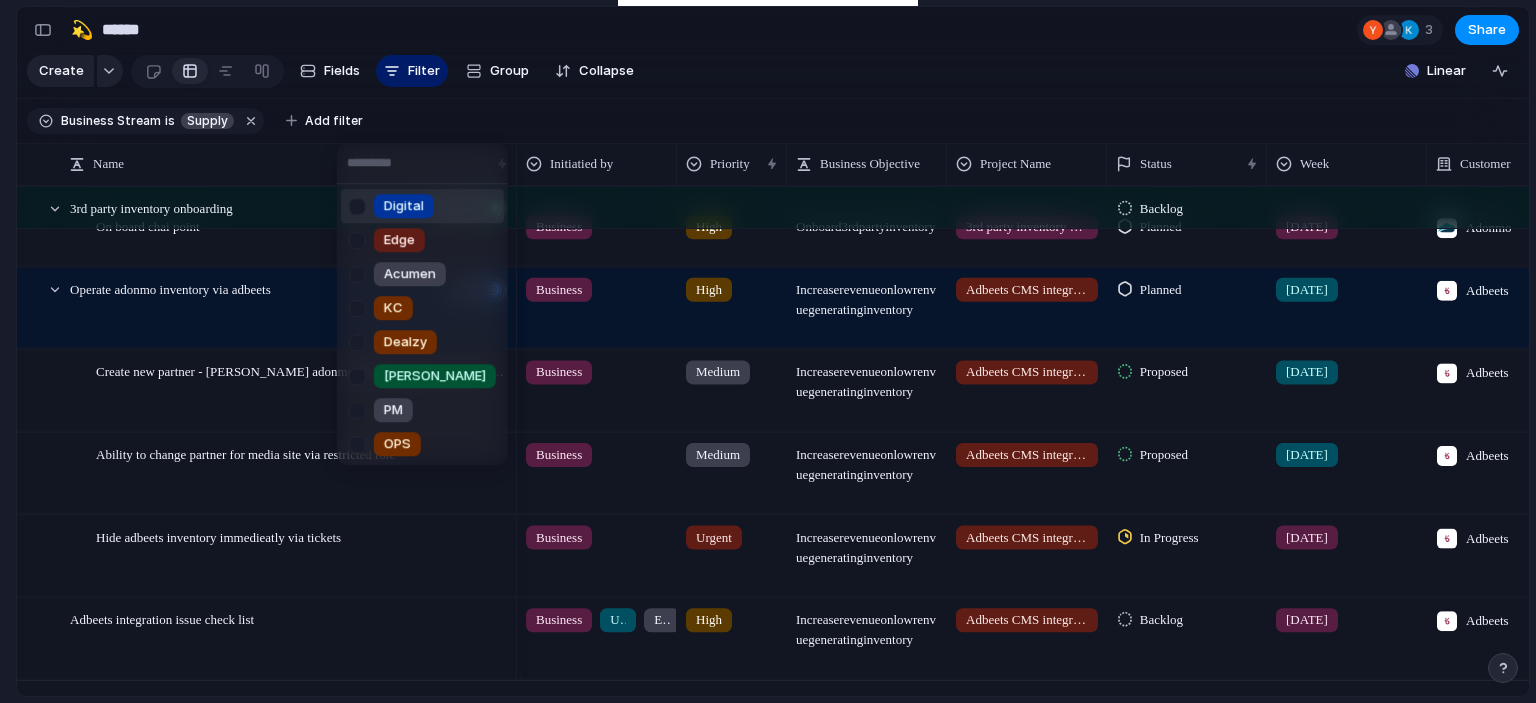click at bounding box center (357, 240) 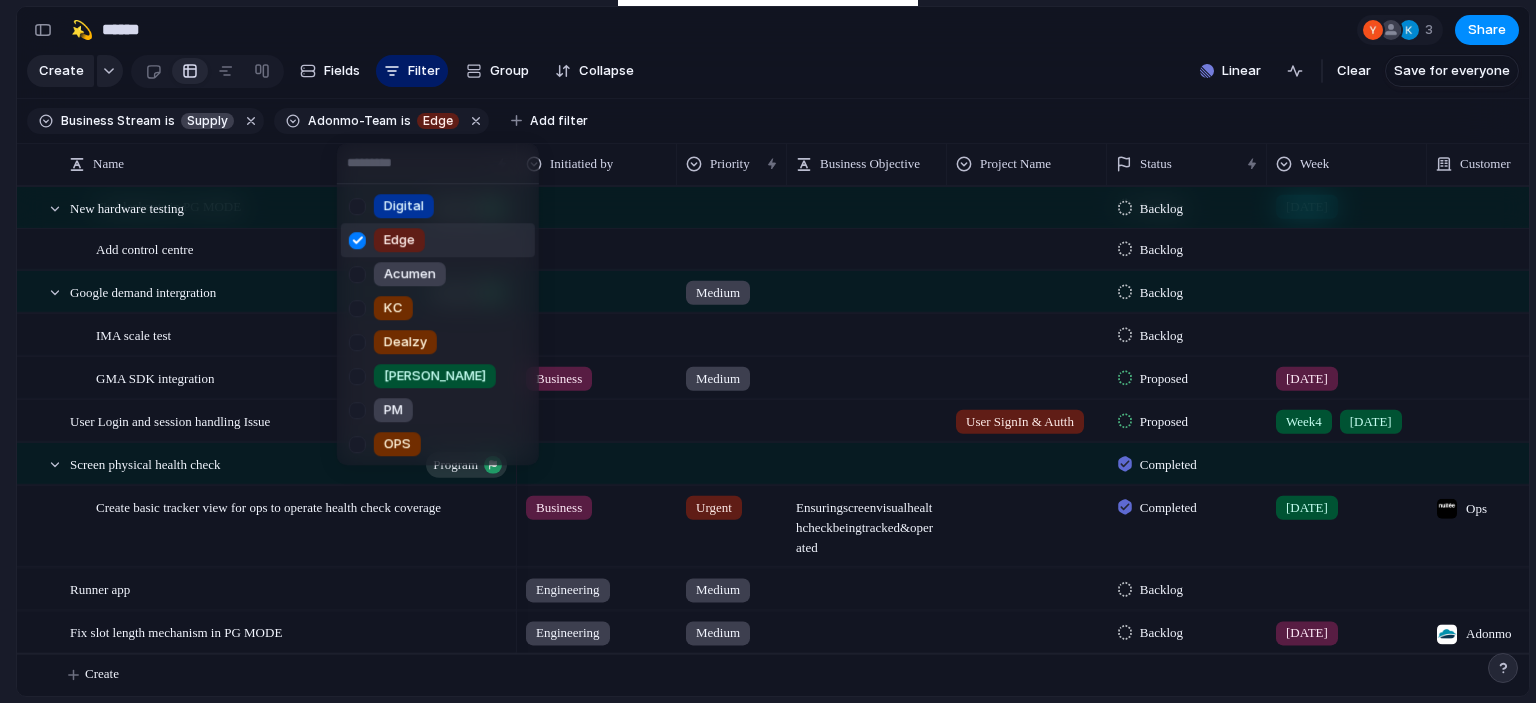 click on "Digital   Edge   Acumen   KC   Dealzy   [PERSON_NAME]   PM   OPS   No  Adonmo-Team" at bounding box center (768, 351) 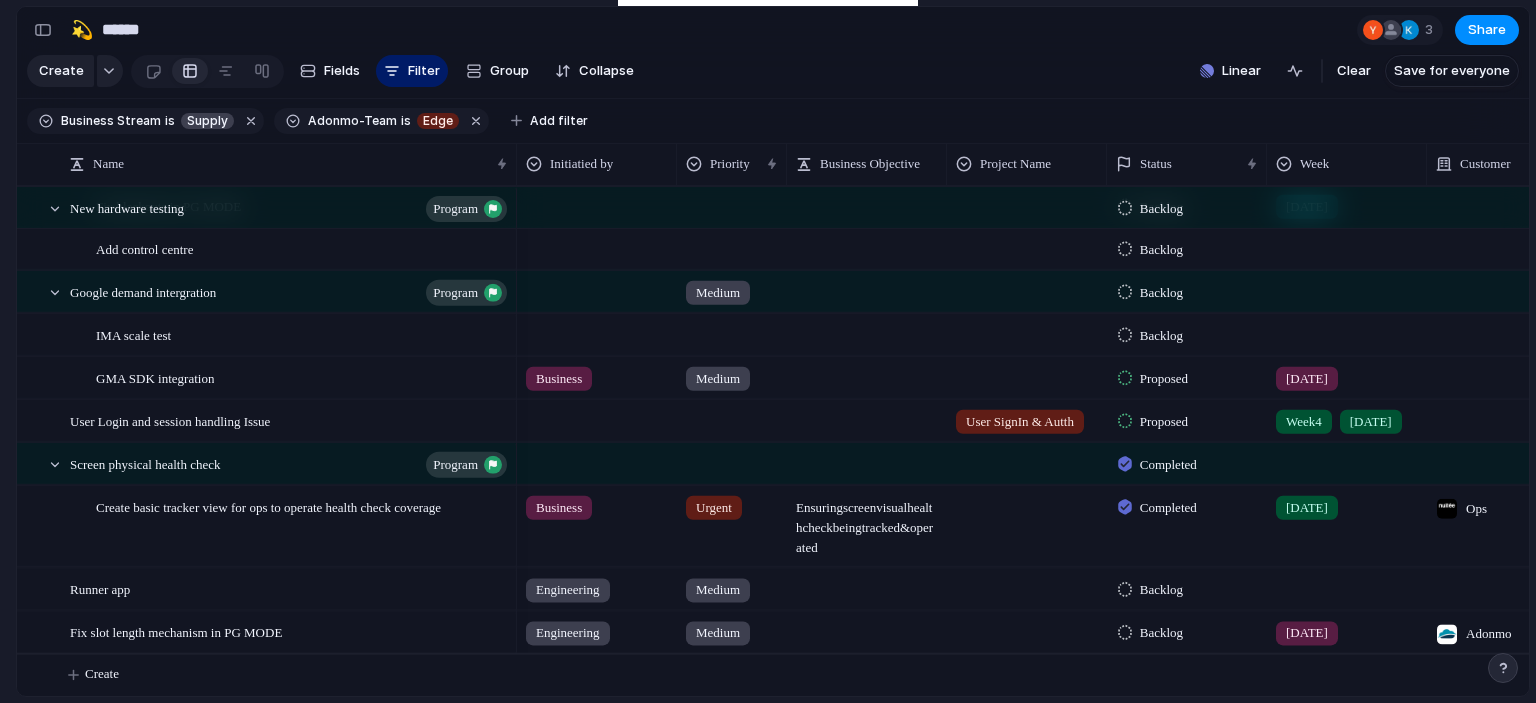 click on "Digital   Edge   Acumen   KC   Dealzy   [PERSON_NAME]   PM   OPS   No  Adonmo-Team" at bounding box center (768, 351) 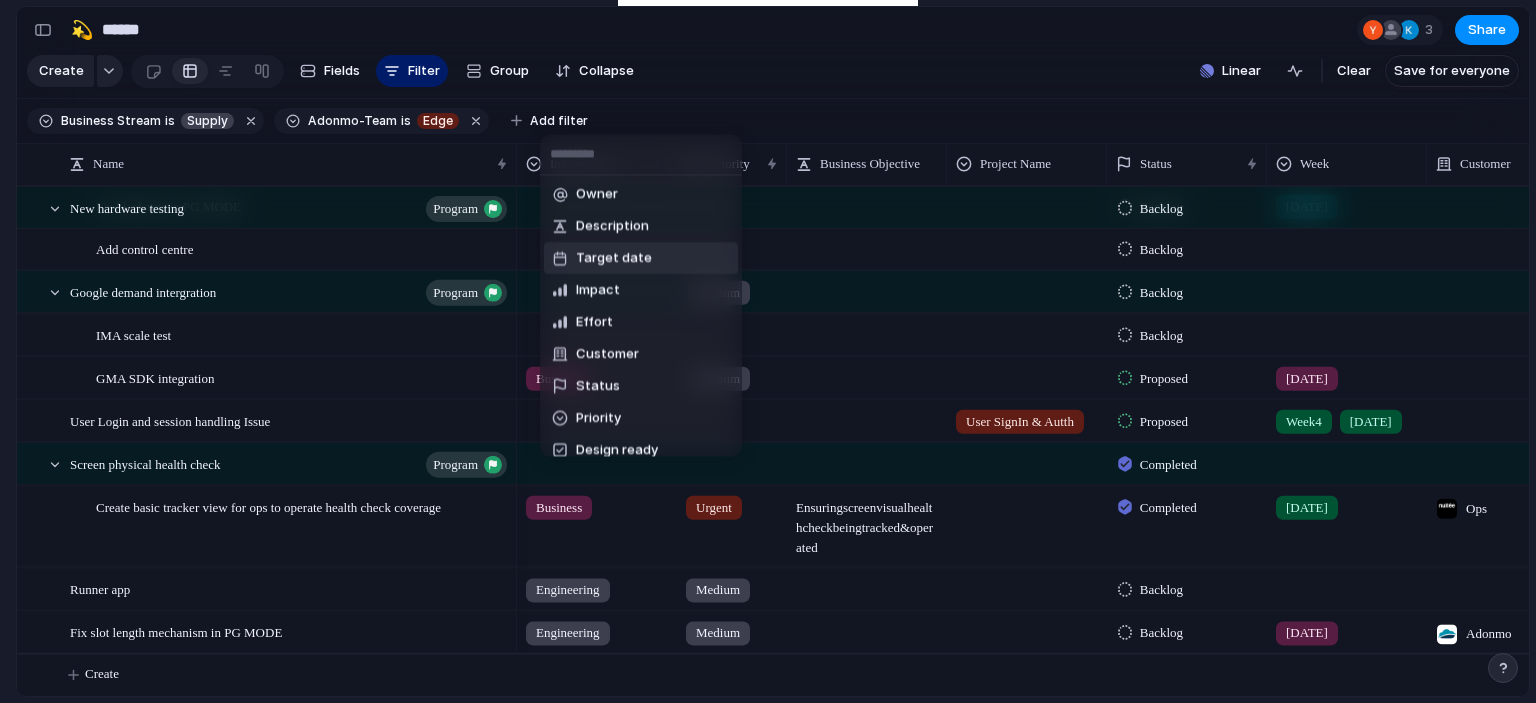 scroll, scrollTop: 147, scrollLeft: 0, axis: vertical 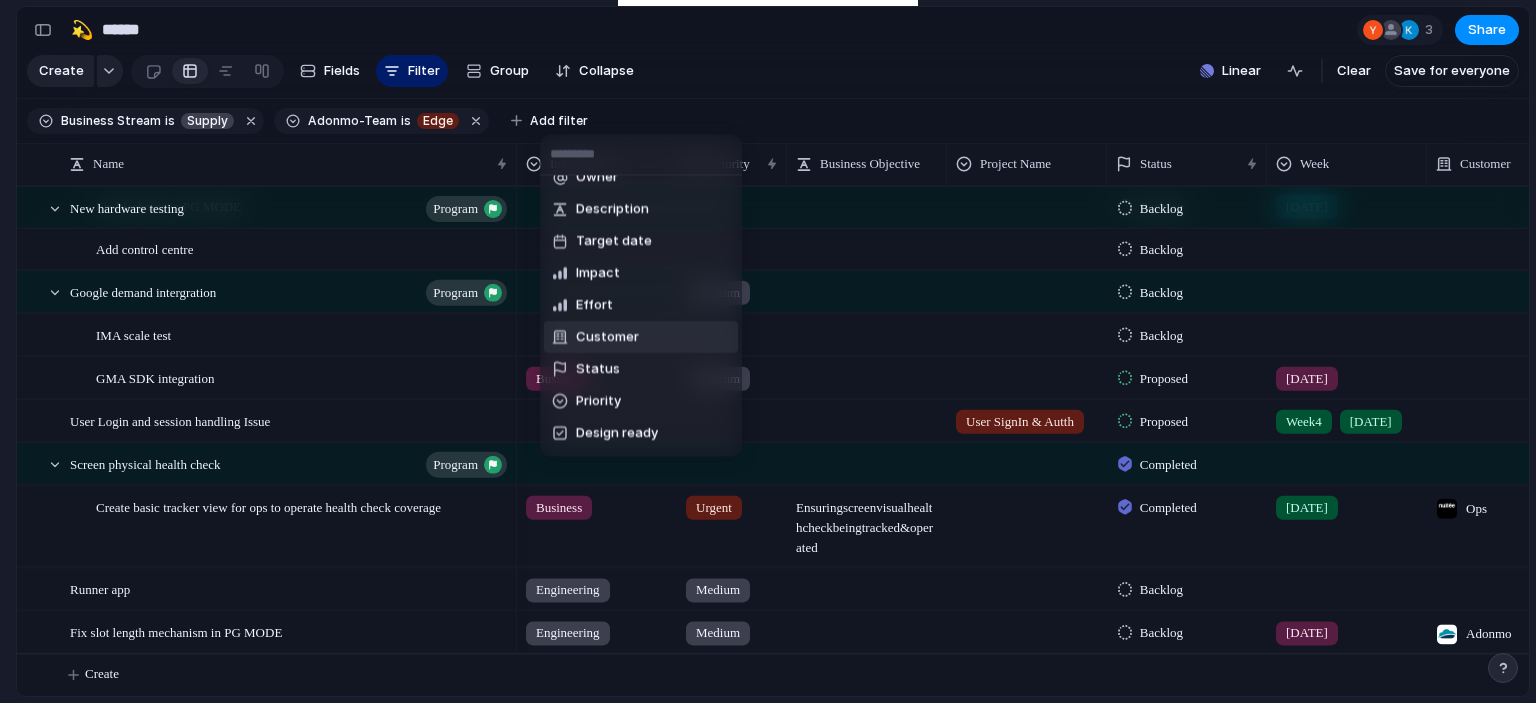 click on "Customer" at bounding box center [641, 337] 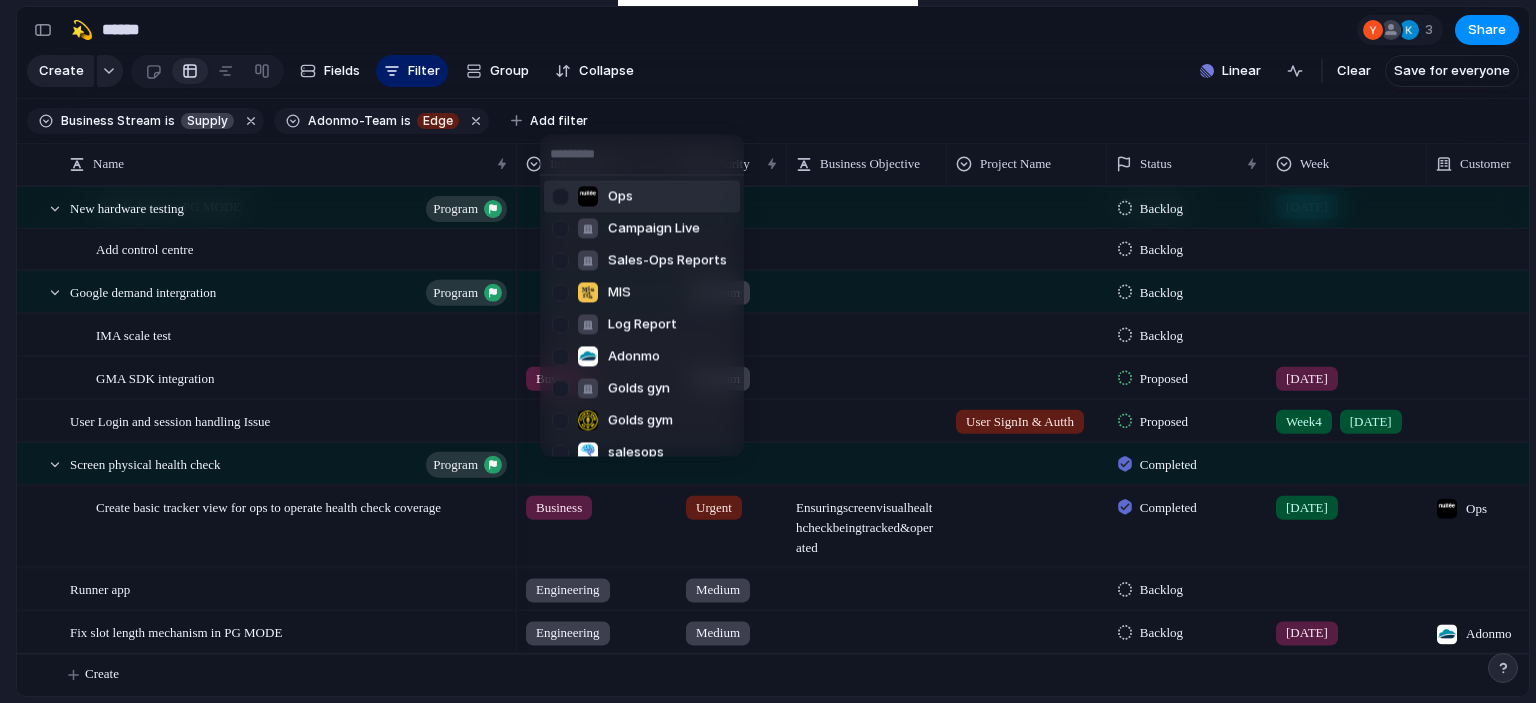 click on "Ops   Campaign Live   Sales-Ops Reports   MIS   Log Report   Adonmo   Golds gyn   Golds gym   salesops   RM   ACUMEN   RWA user   sales   Adbeets" at bounding box center [768, 351] 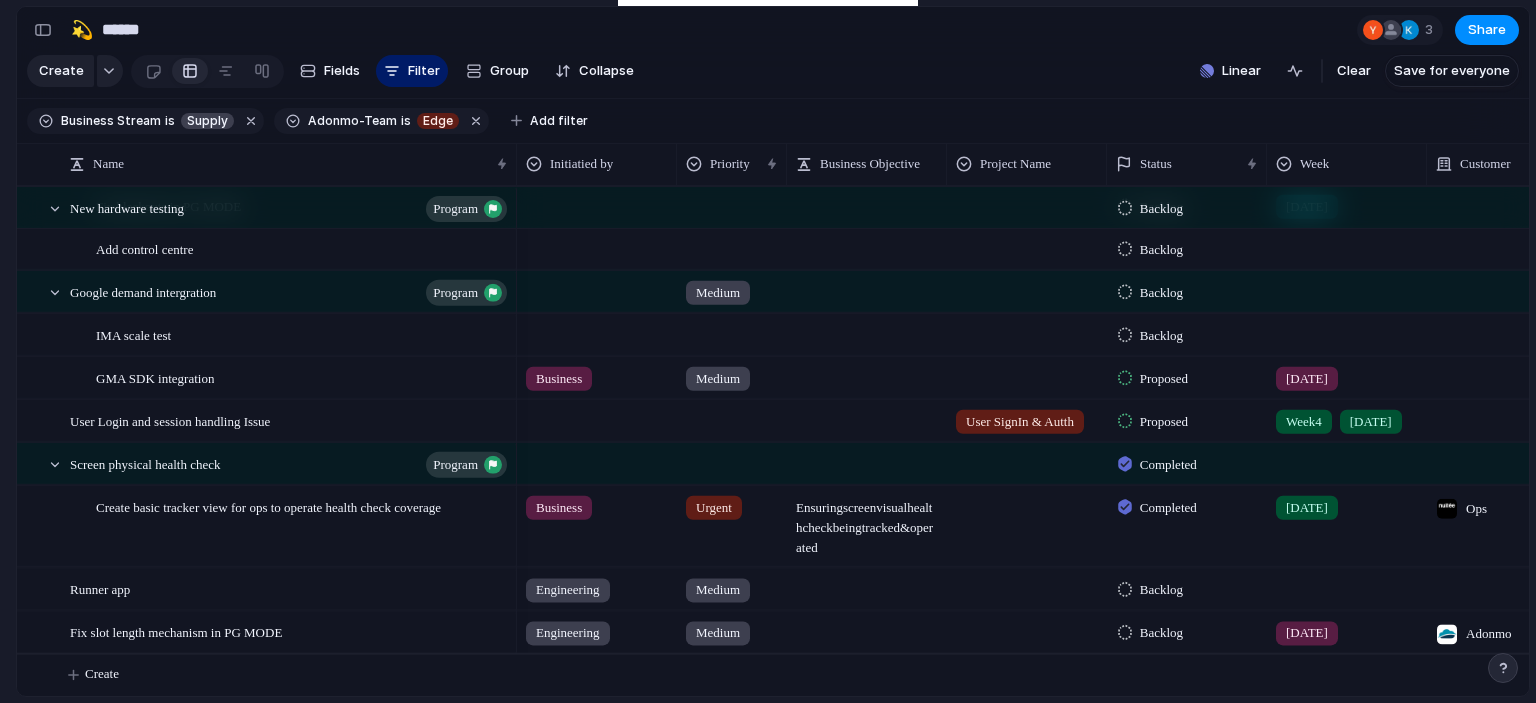 click on "Business Stream	 is Supply Adonmo-Team is Edge Add filter" at bounding box center [313, 121] 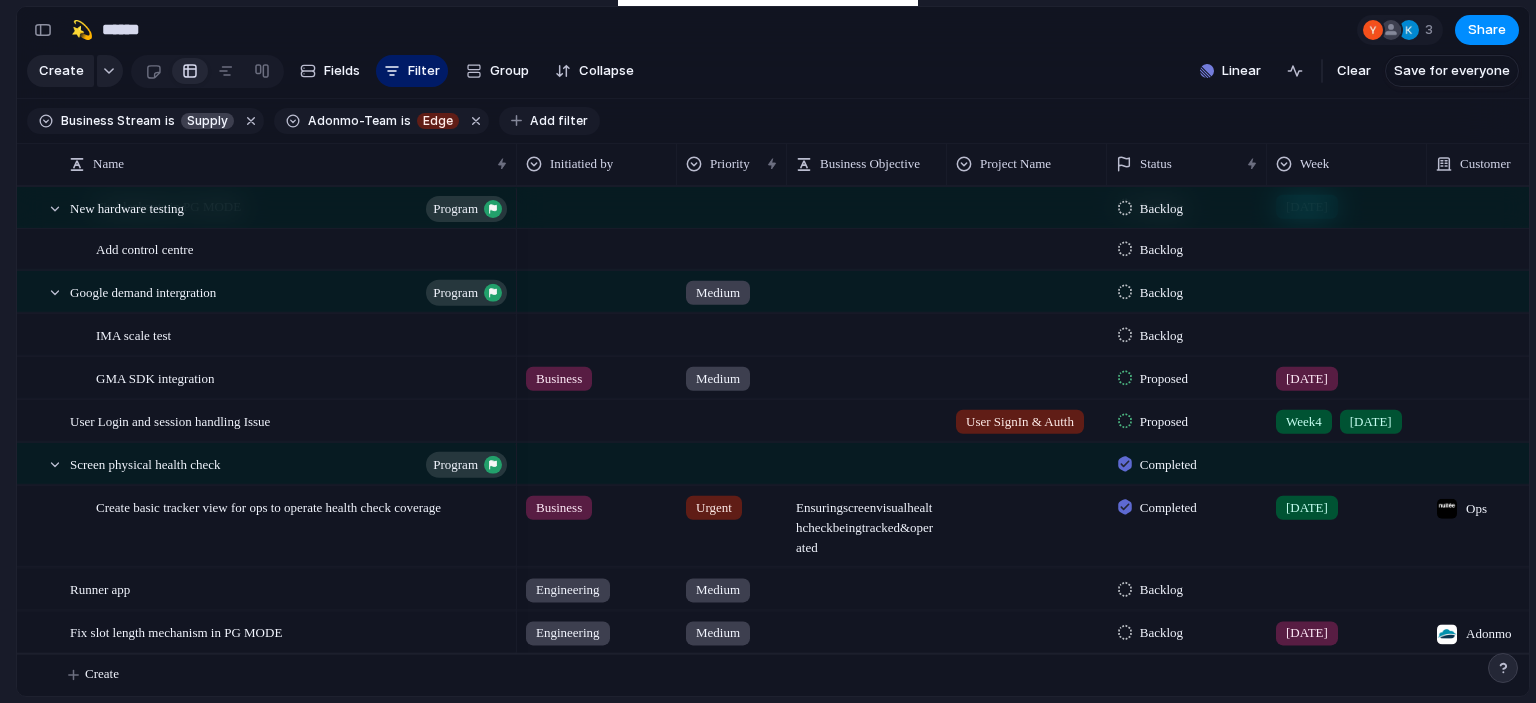 click on "Add filter" at bounding box center [559, 121] 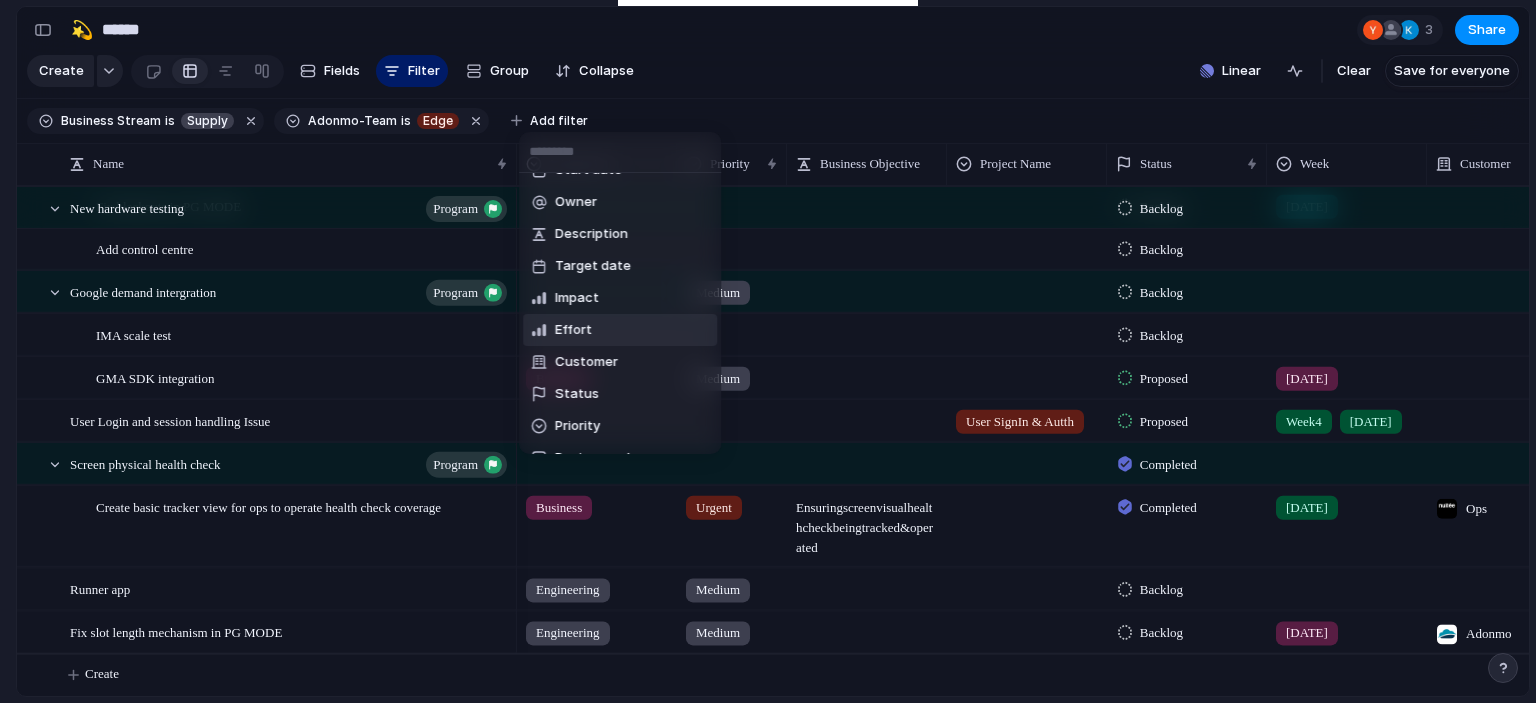 scroll, scrollTop: 123, scrollLeft: 0, axis: vertical 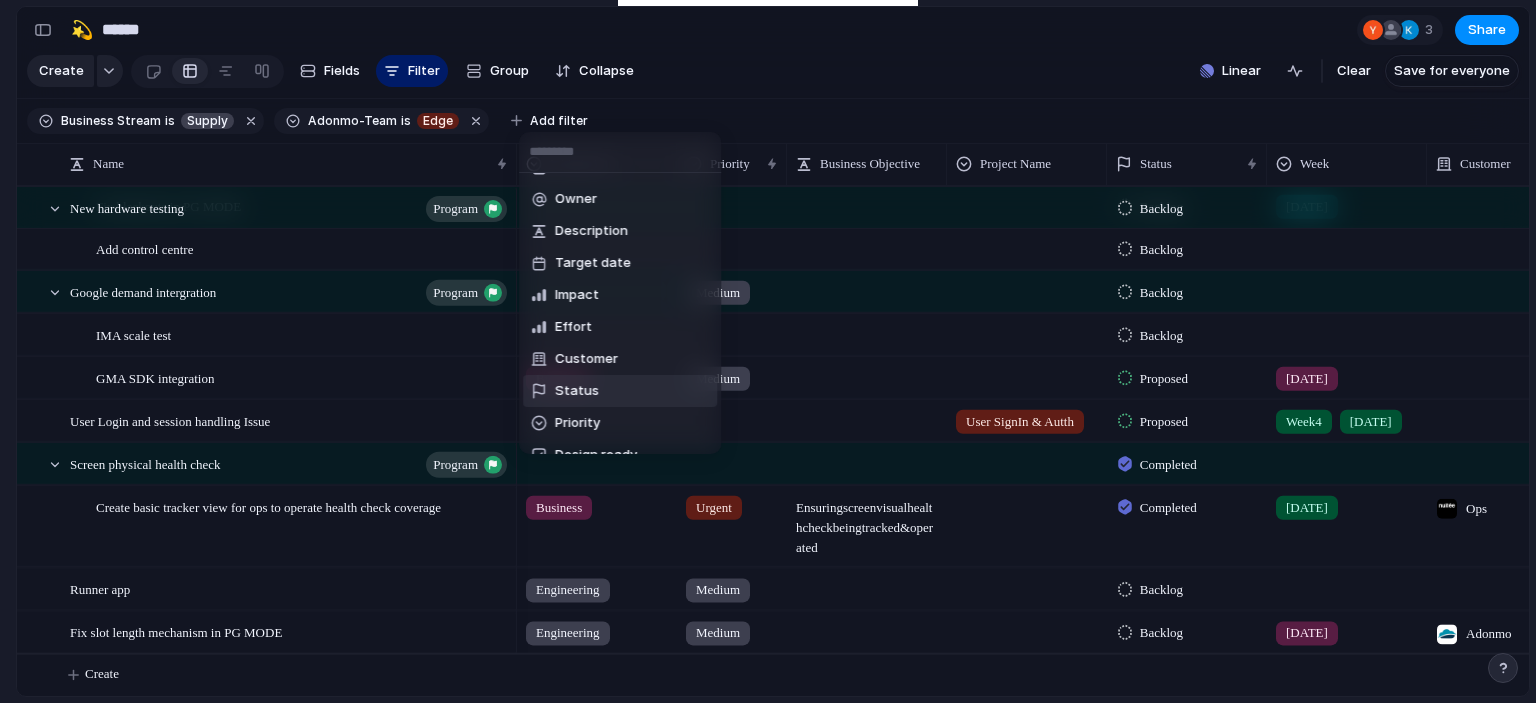 click on "Status" at bounding box center (577, 391) 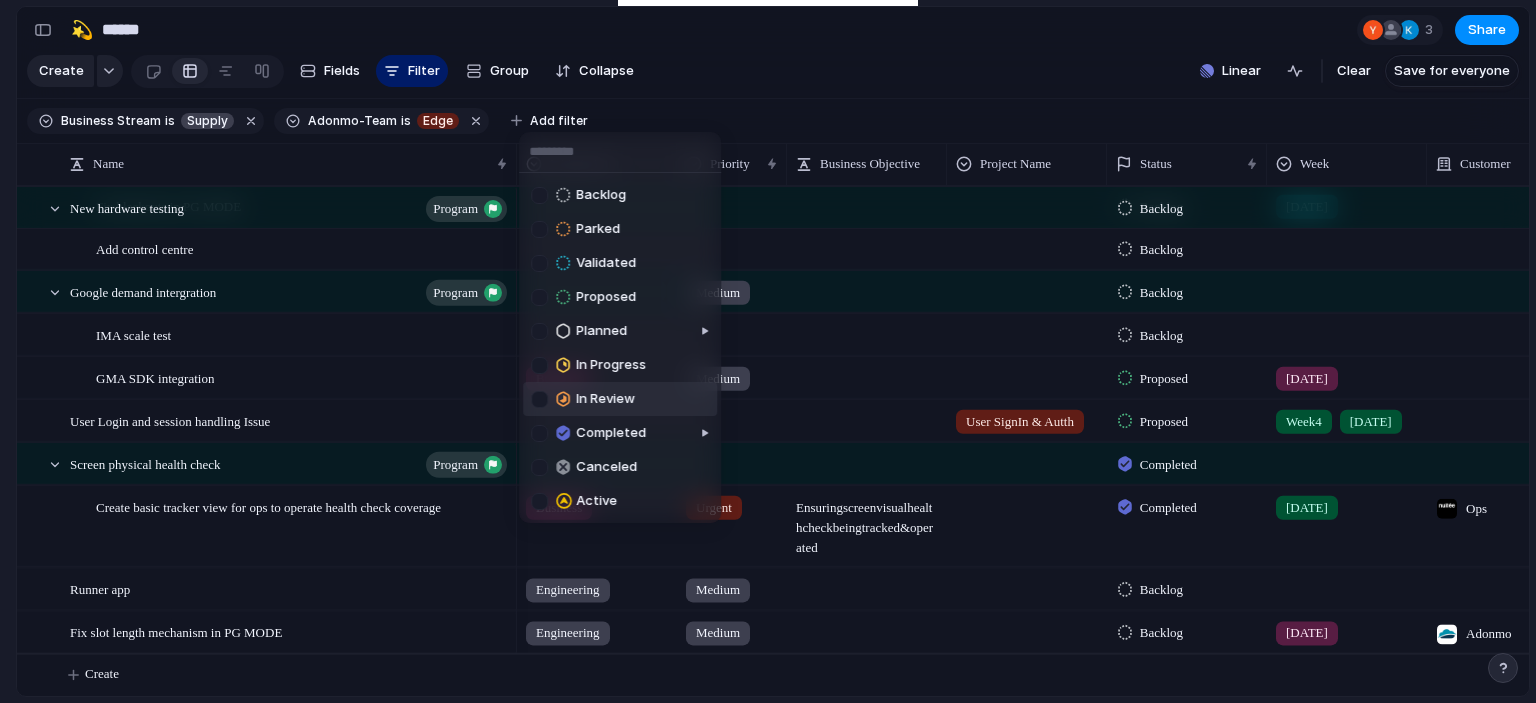 click at bounding box center [539, 399] 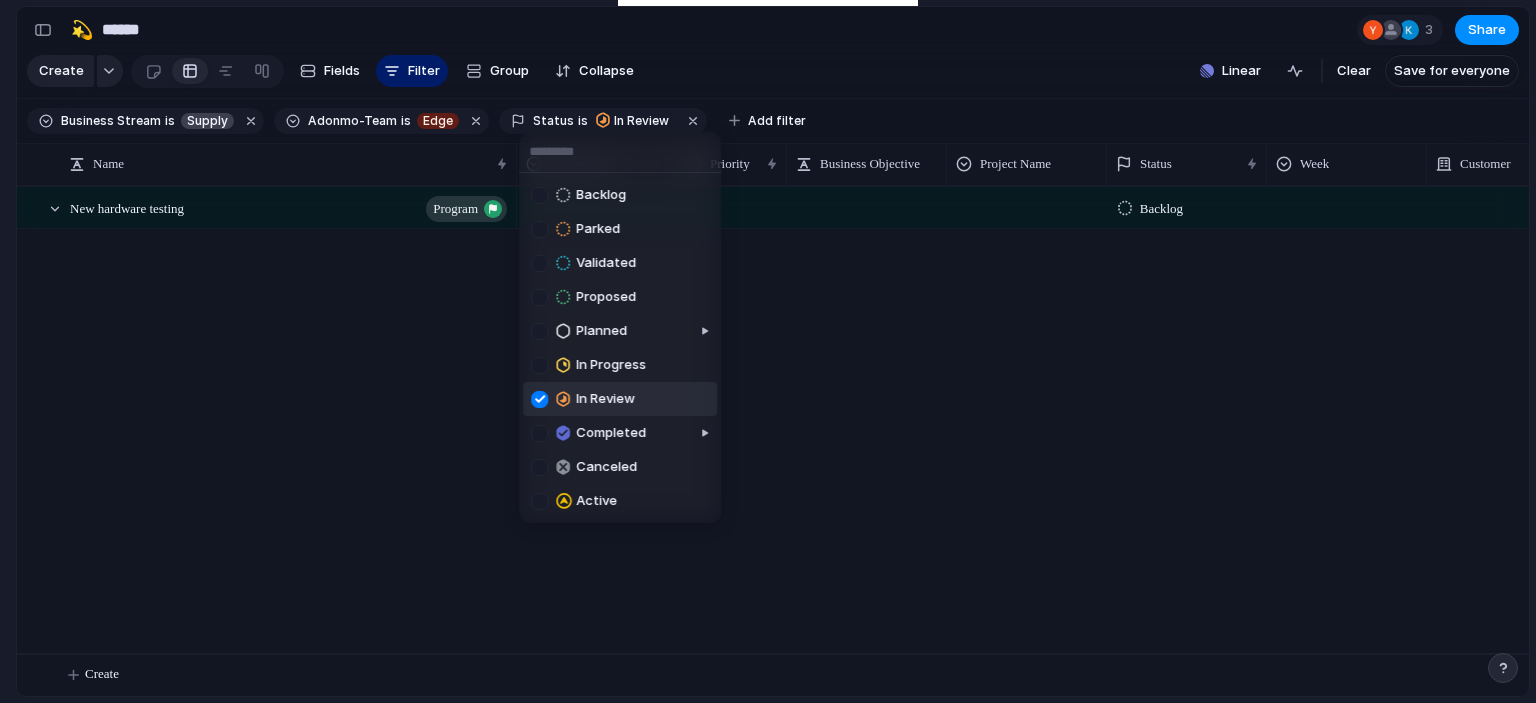 click at bounding box center [539, 433] 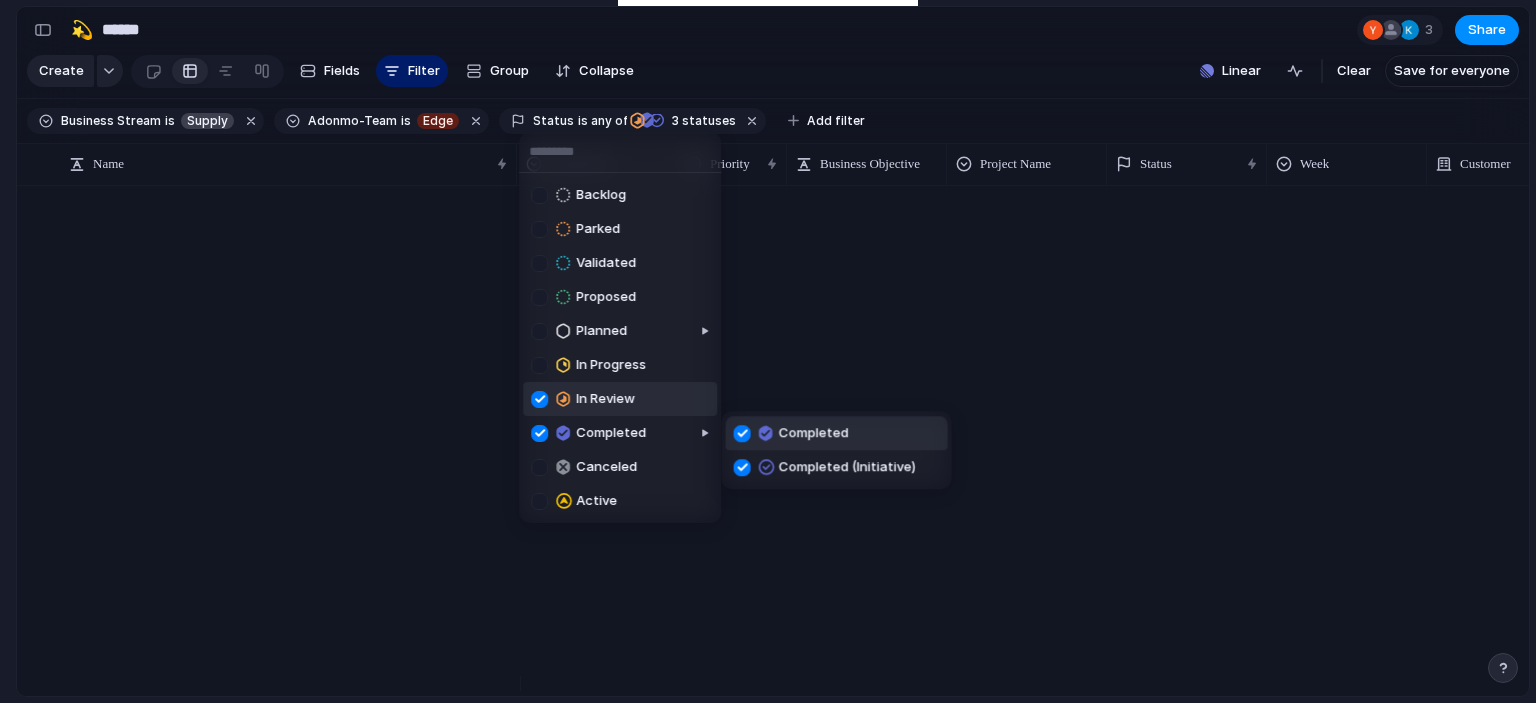 scroll, scrollTop: 0, scrollLeft: 0, axis: both 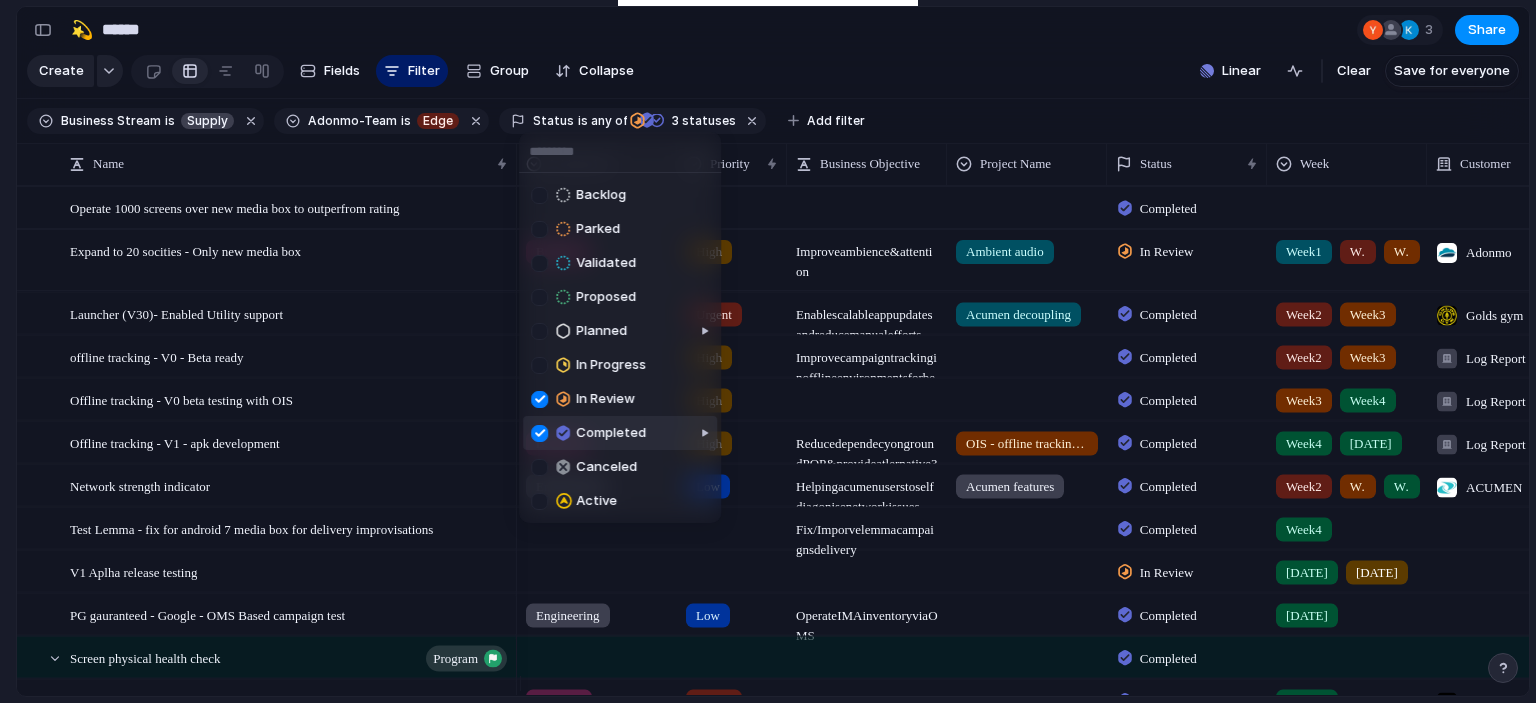 click at bounding box center (539, 365) 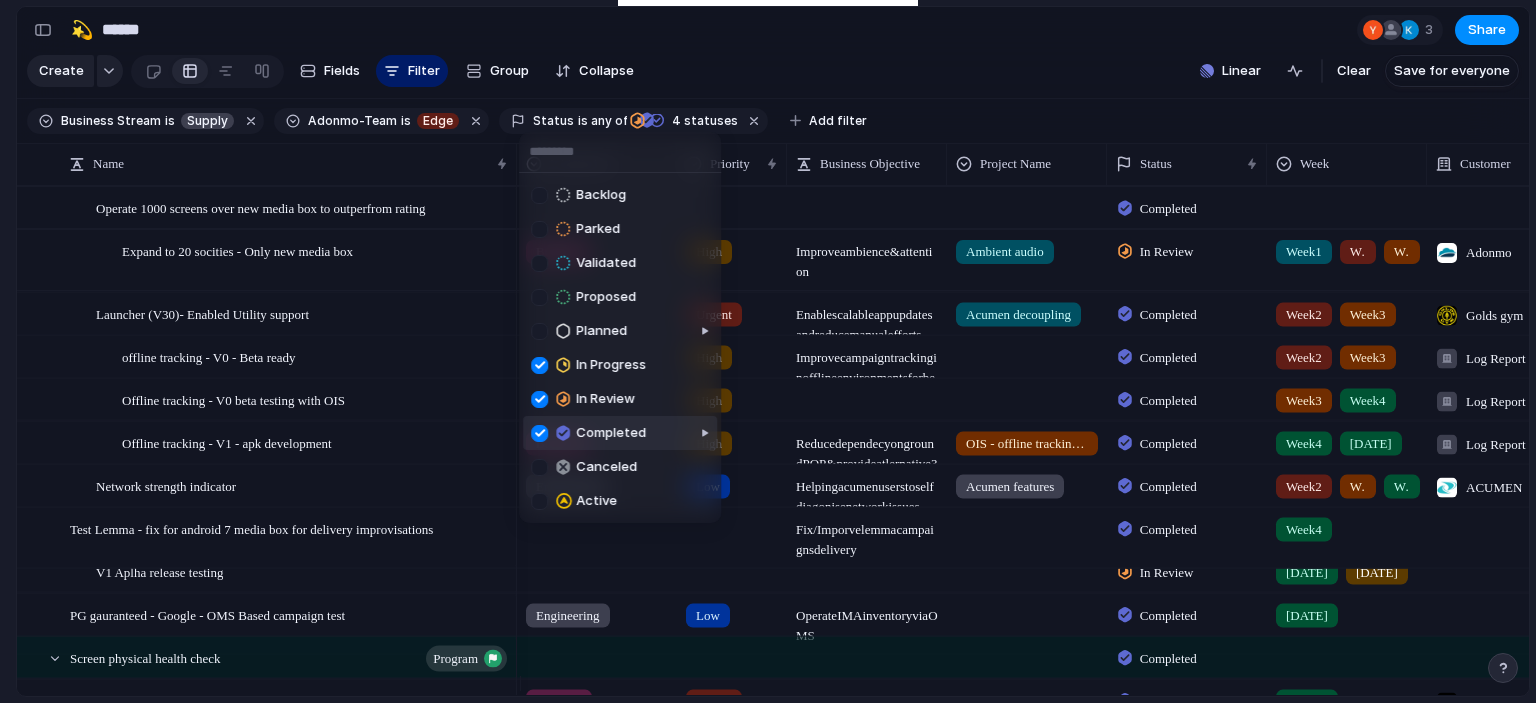 click at bounding box center [539, 433] 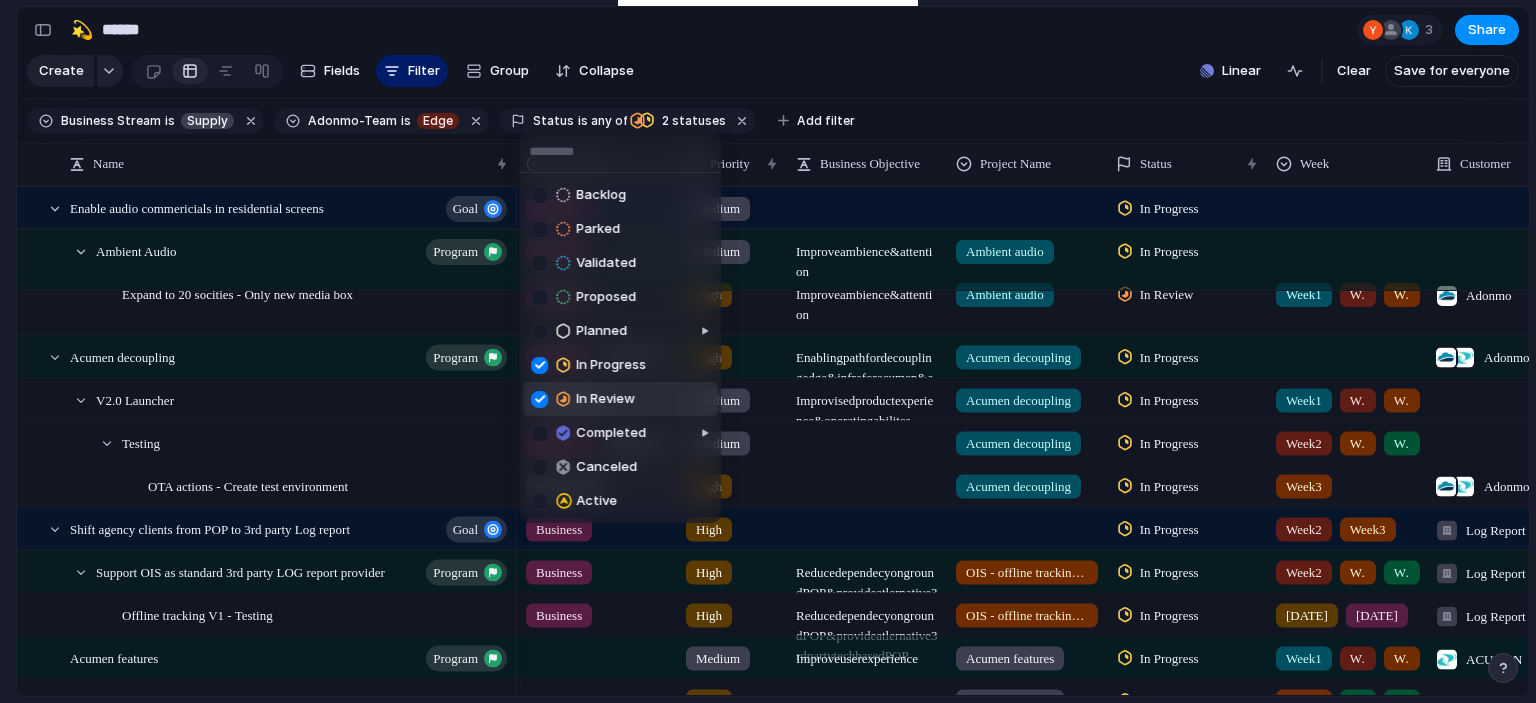 click at bounding box center (539, 331) 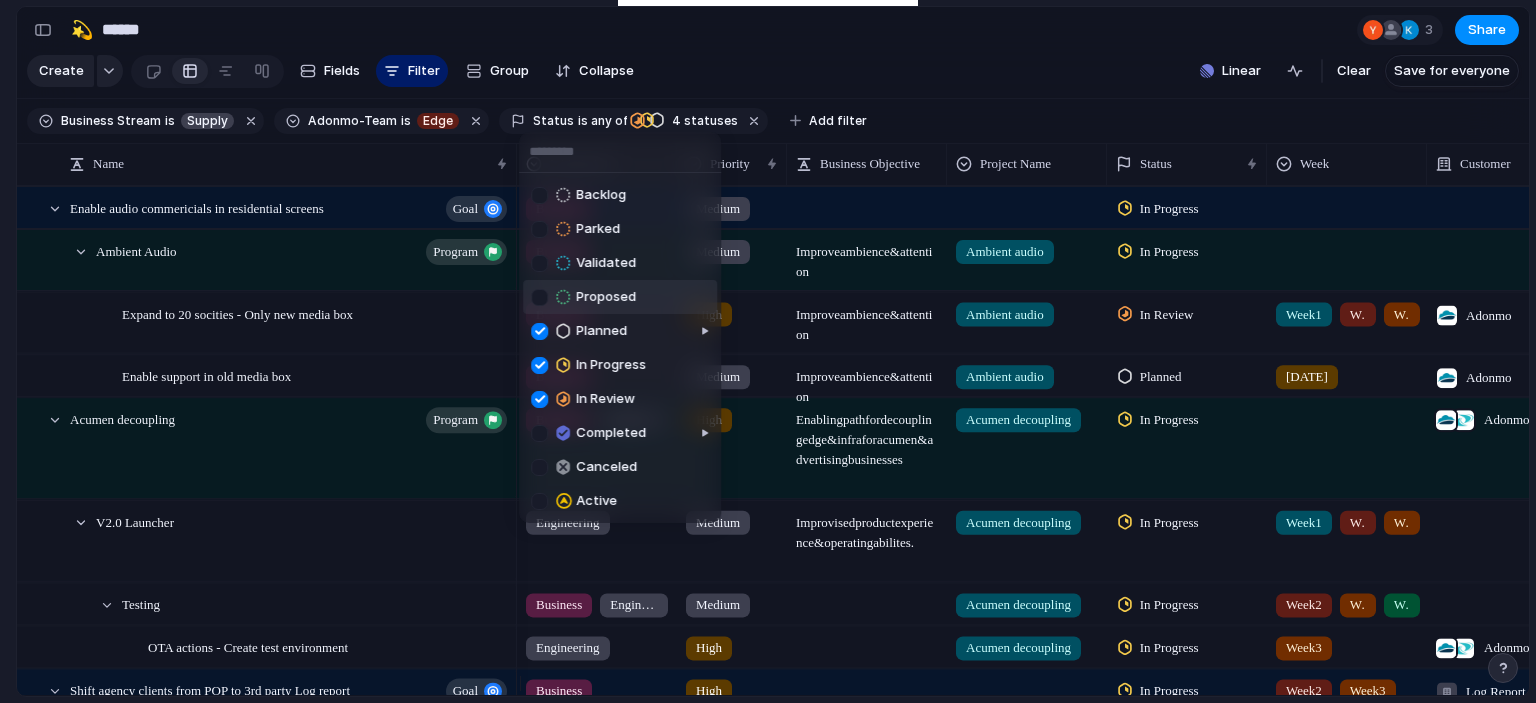 click at bounding box center [539, 297] 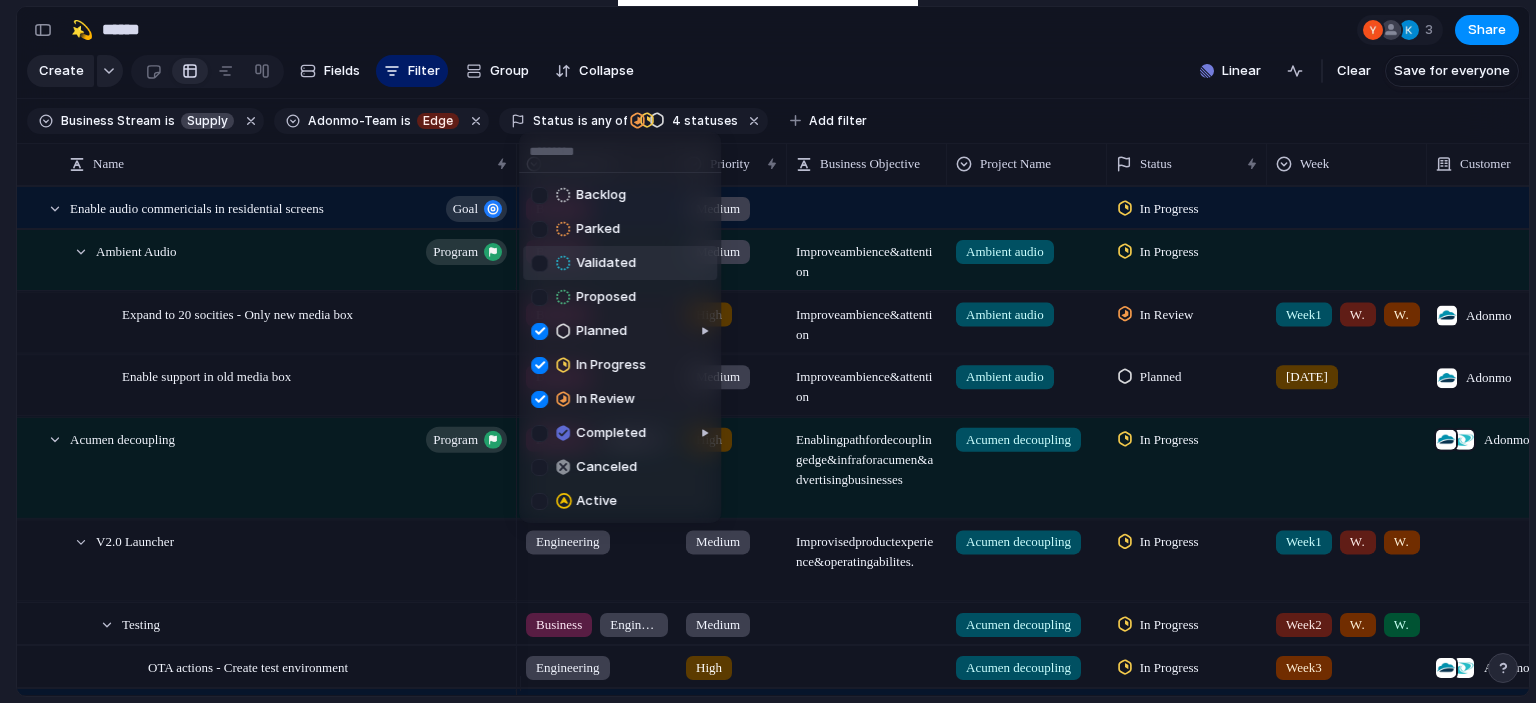 click at bounding box center (539, 263) 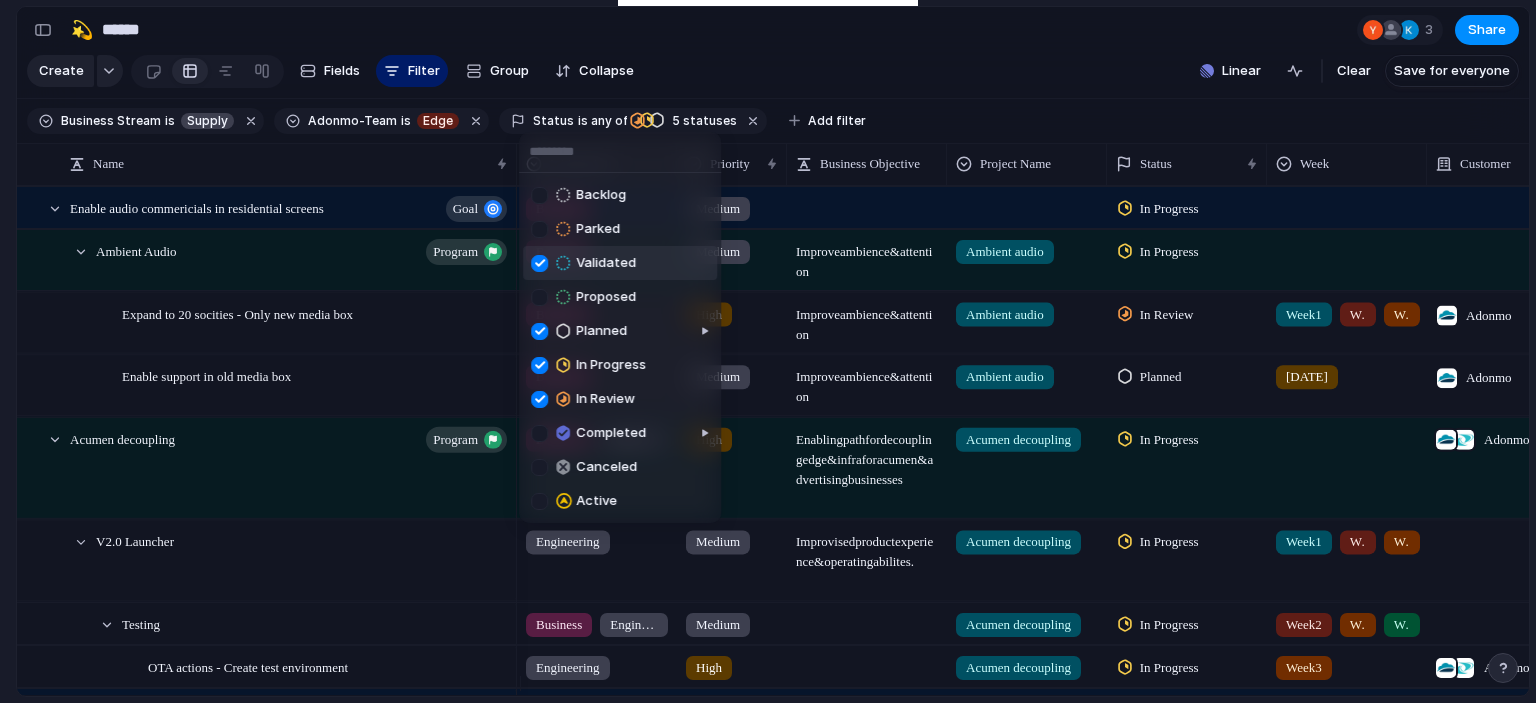 click at bounding box center (539, 263) 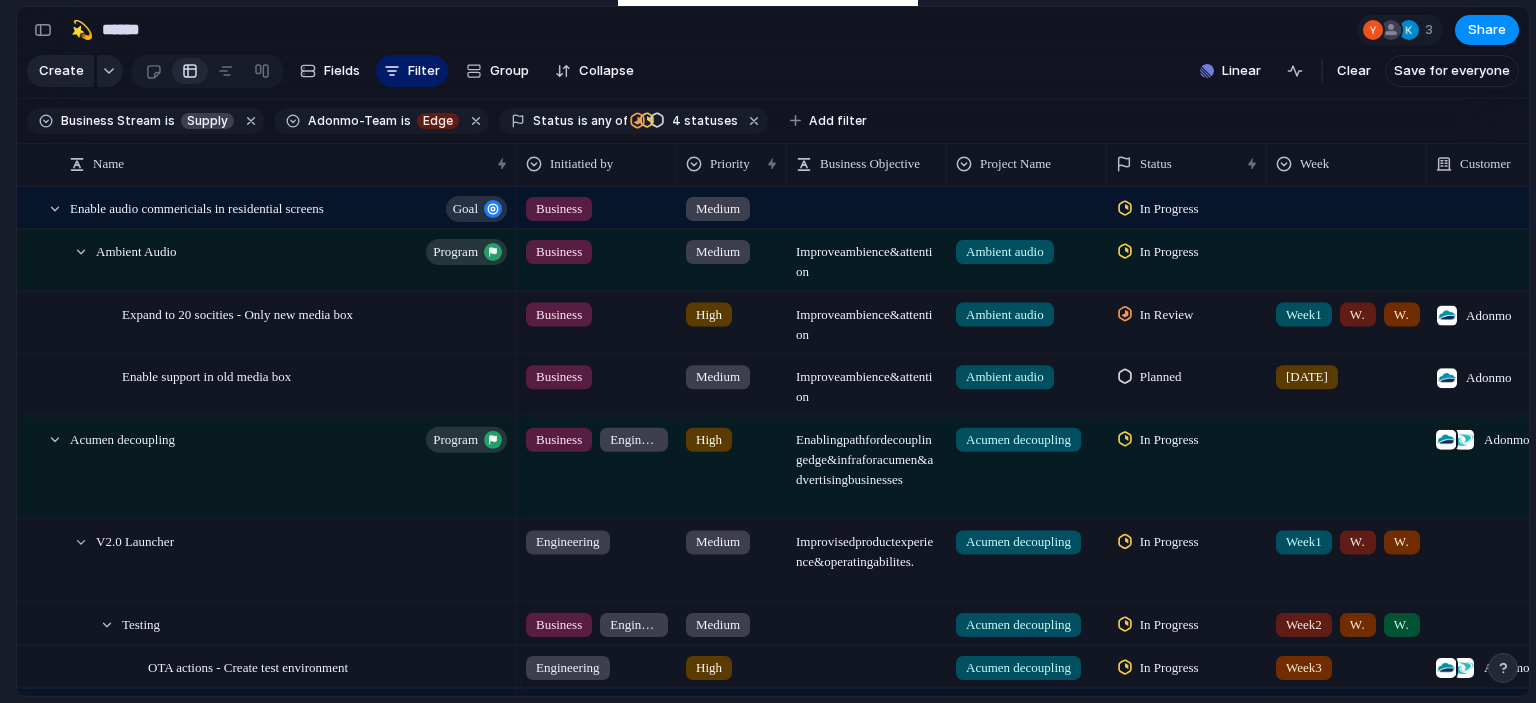 click on "Backlog   Parked   Validated   Proposed   Planned   In Progress   In Review   Completed   Canceled   Active" at bounding box center [768, 351] 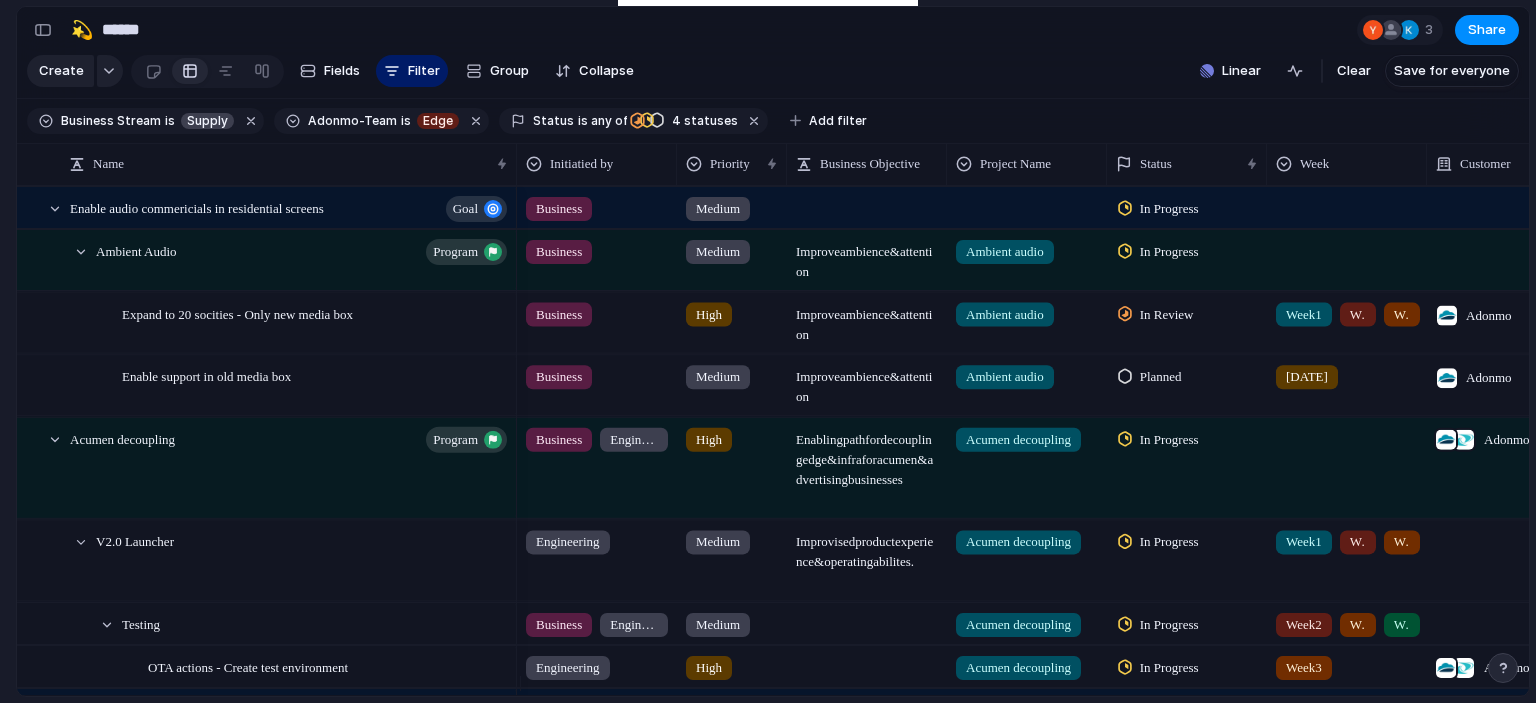 scroll, scrollTop: 0, scrollLeft: 244, axis: horizontal 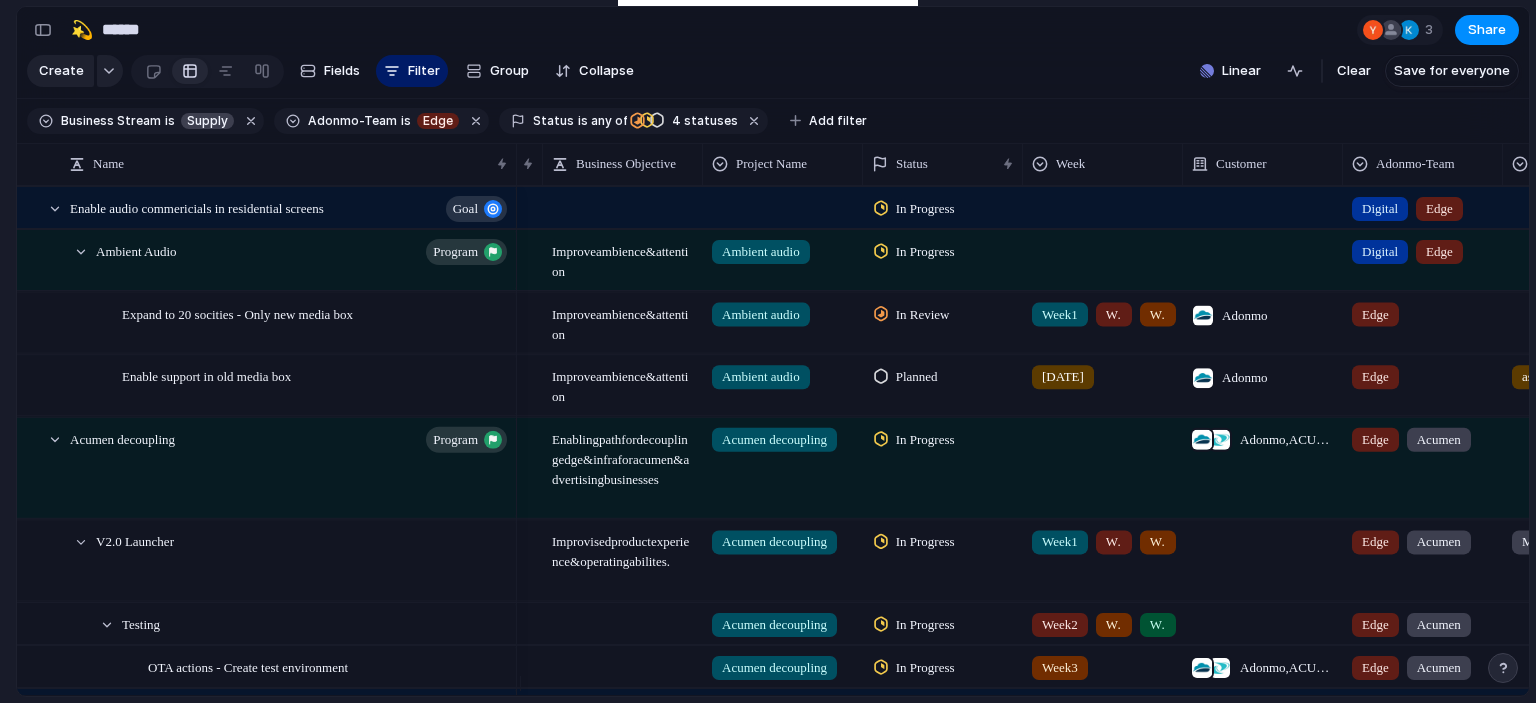 click on "In Review" at bounding box center (923, 314) 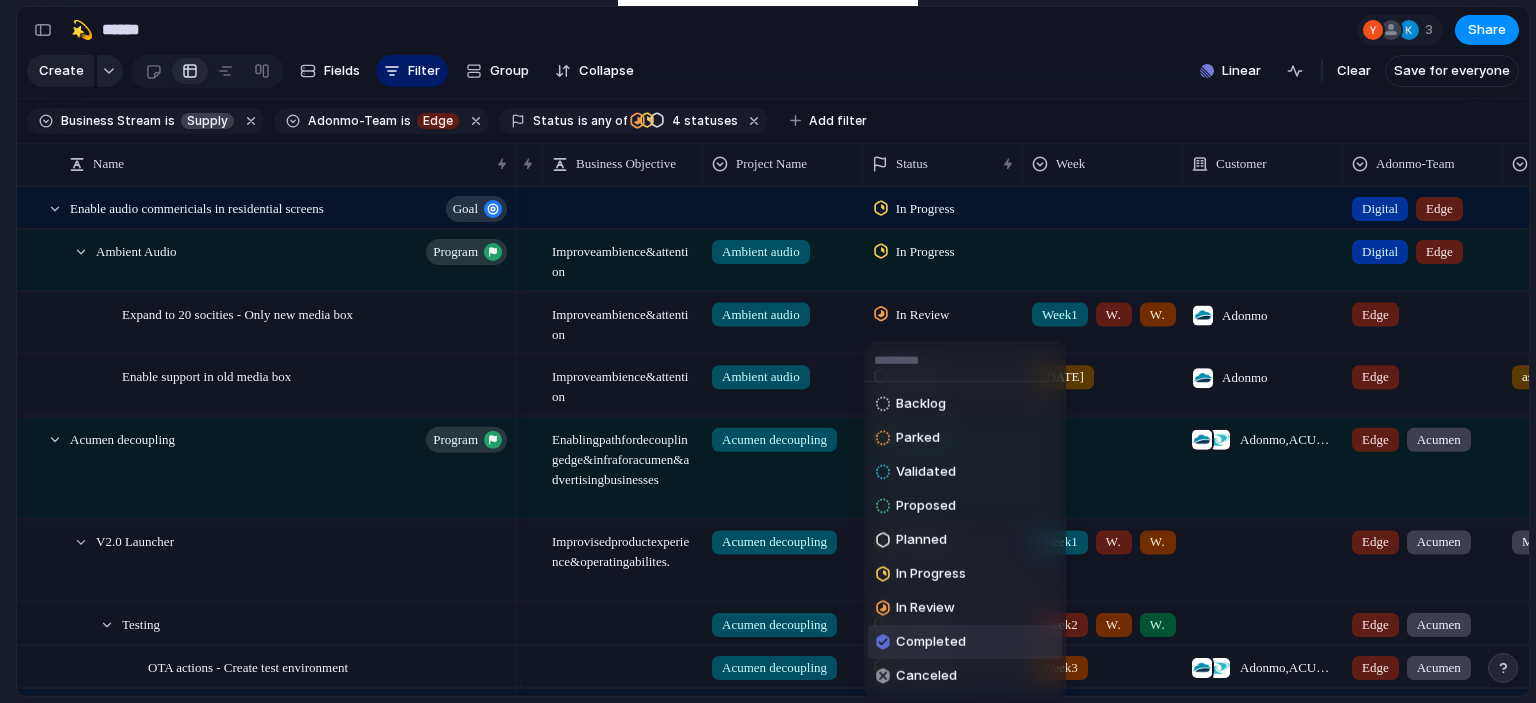 click on "Completed" at bounding box center (921, 642) 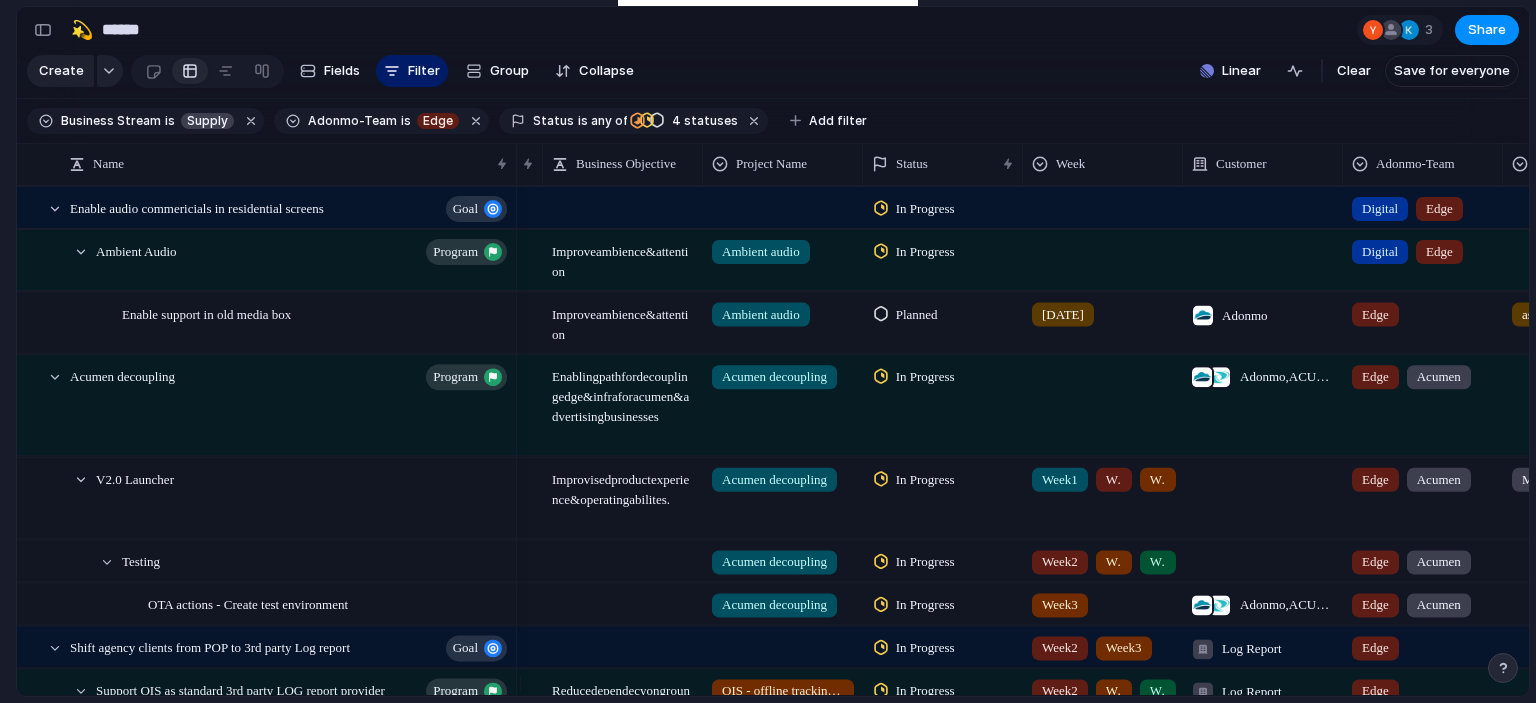 click on "[DATE]" at bounding box center (1103, 309) 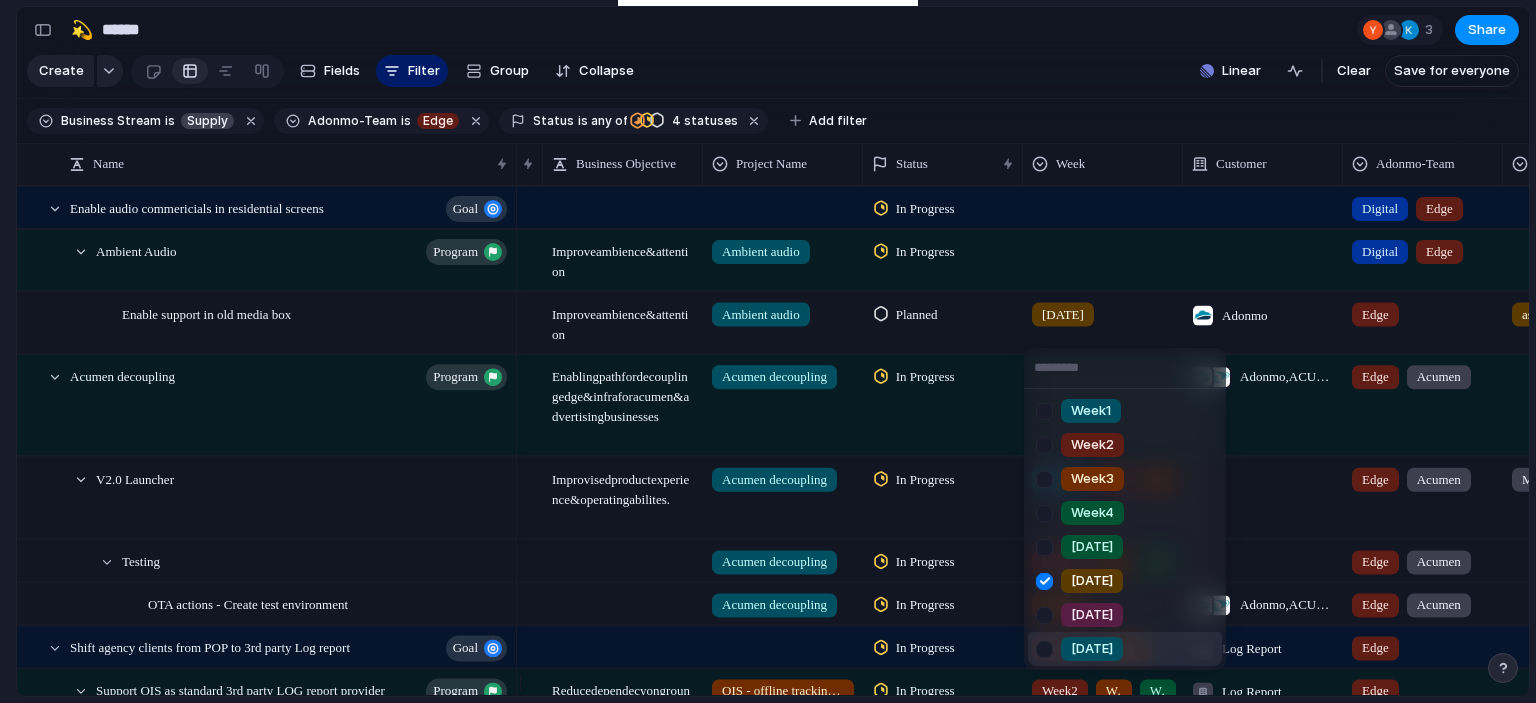 click at bounding box center (1044, 649) 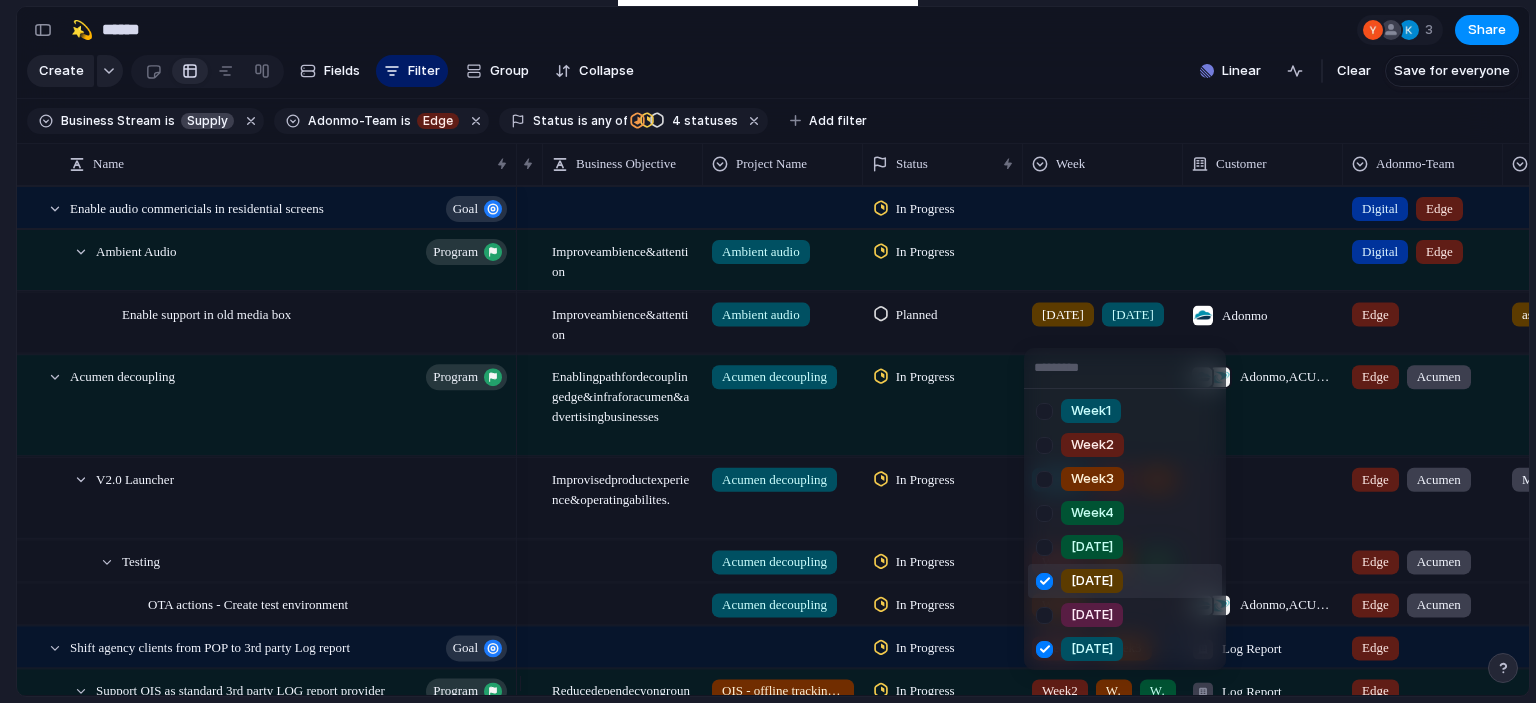 click at bounding box center [1044, 581] 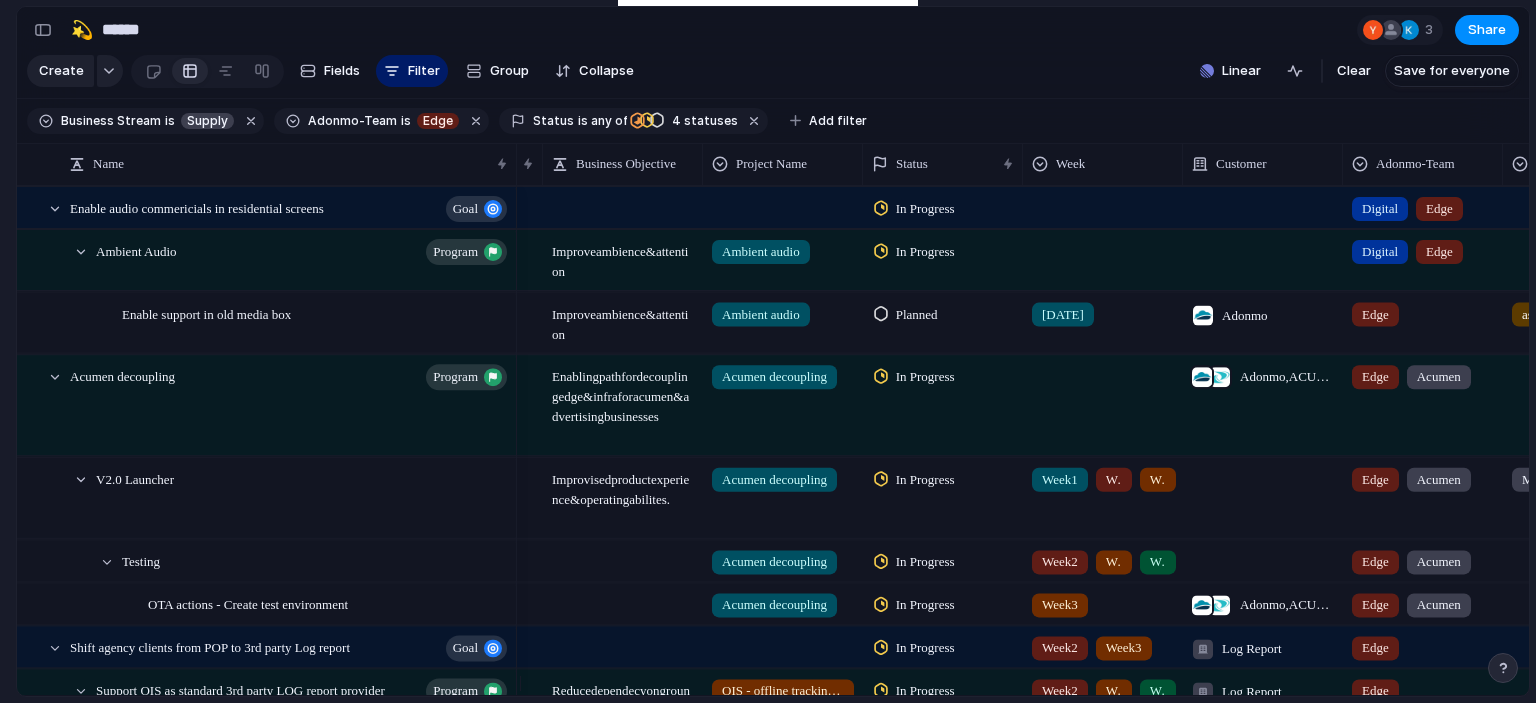click on "Week1   Week2   Week3   Week4   [DATE]   [DATE]   [DATE]   [DATE]" at bounding box center (768, 351) 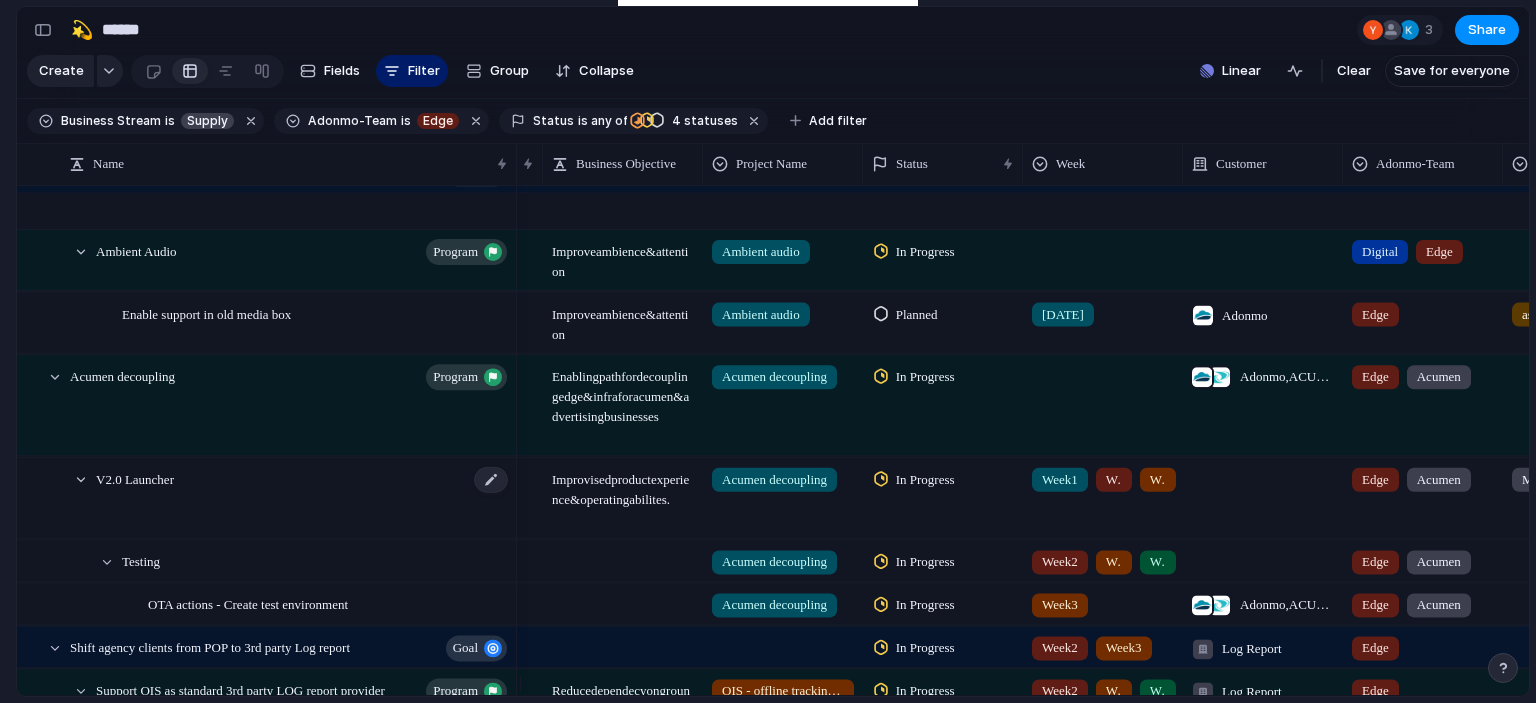 scroll, scrollTop: 160, scrollLeft: 0, axis: vertical 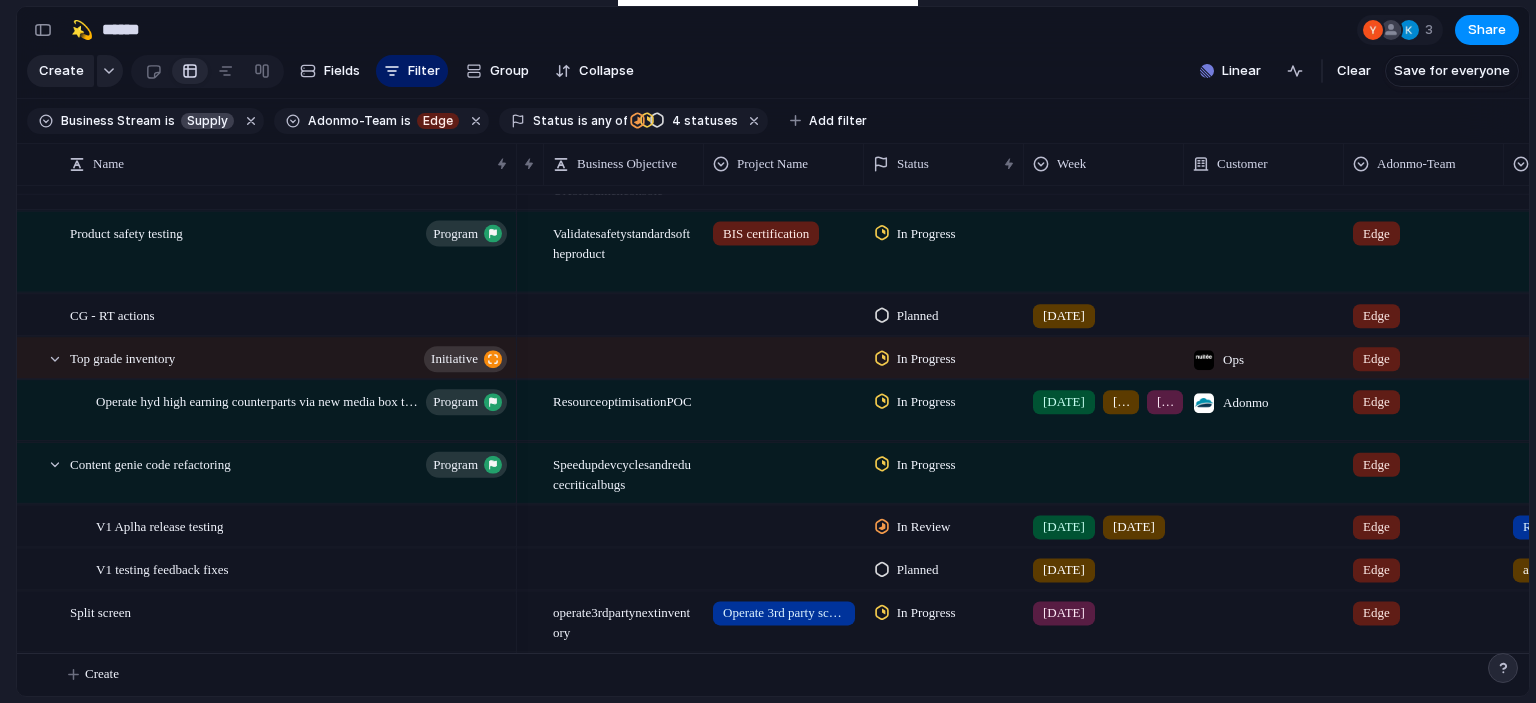 click on "Planned" at bounding box center (918, 570) 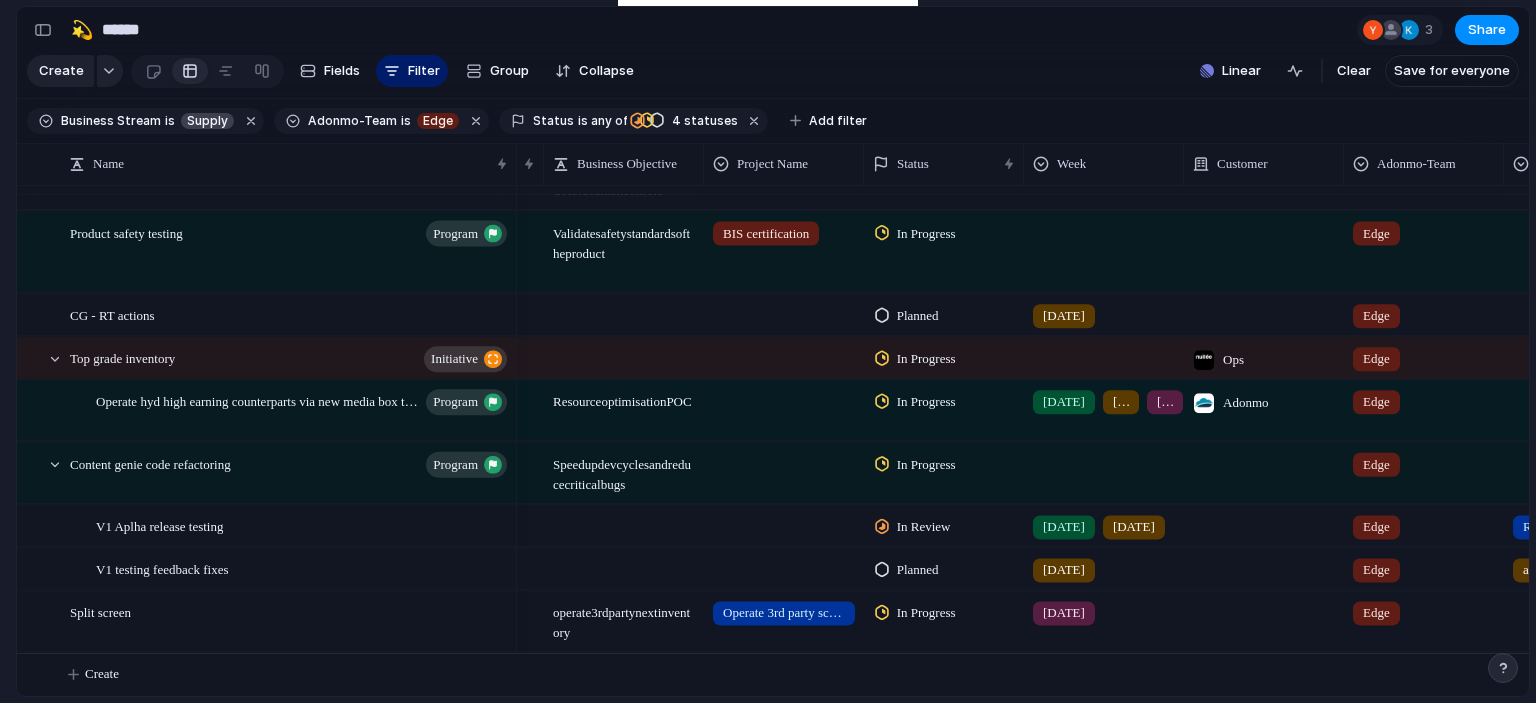click on "Planned" at bounding box center [918, 570] 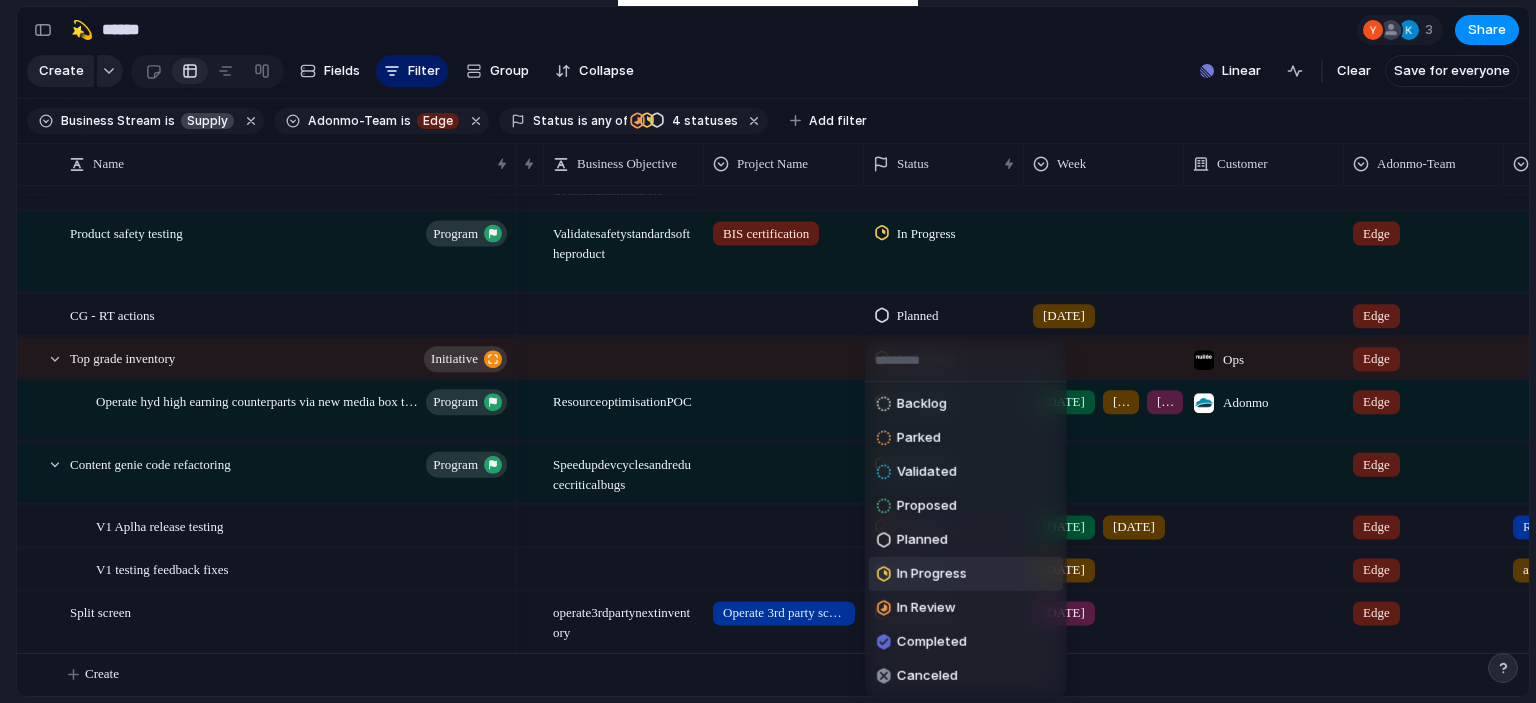 click on "Backlog   Parked   Validated   Proposed   Planned   In Progress   In Review   Completed   Canceled" at bounding box center (768, 351) 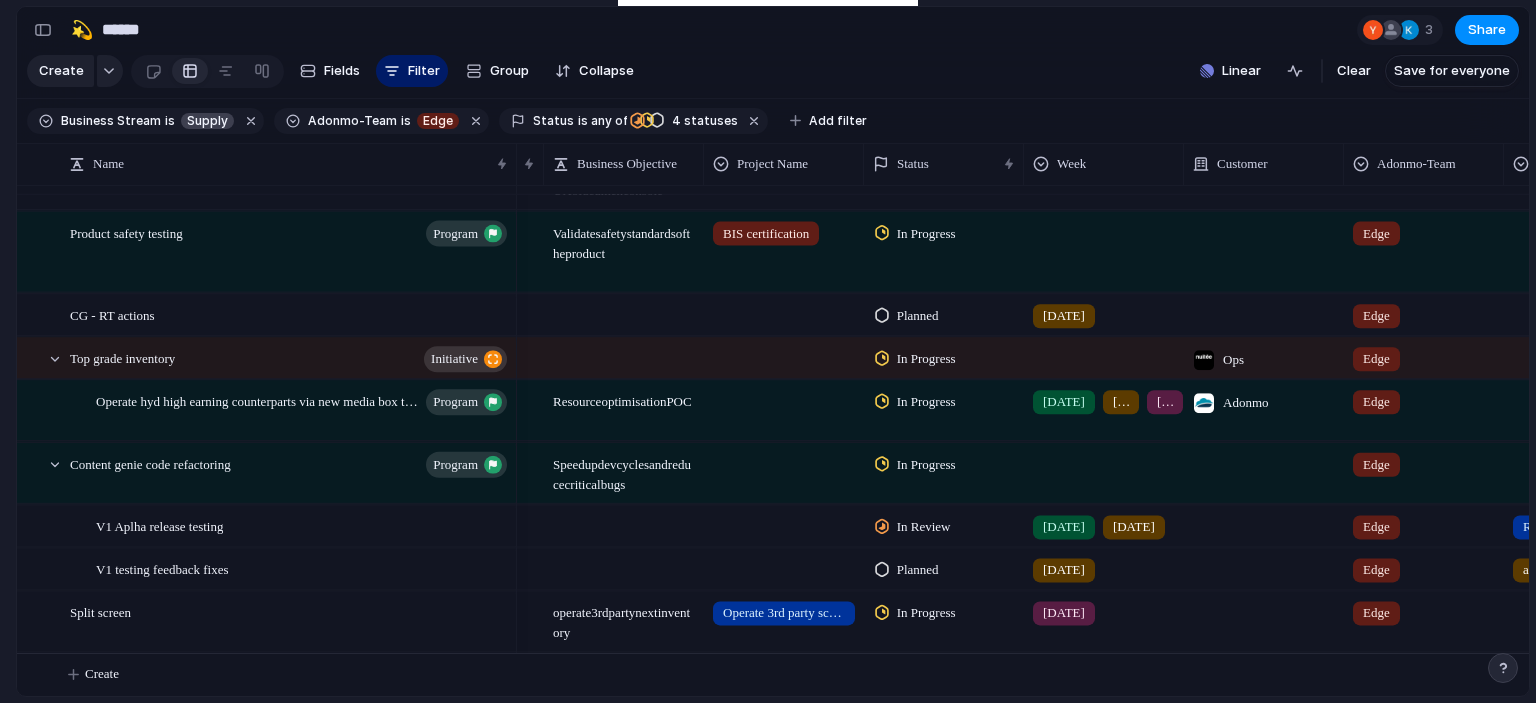 click on "In Review" at bounding box center (924, 527) 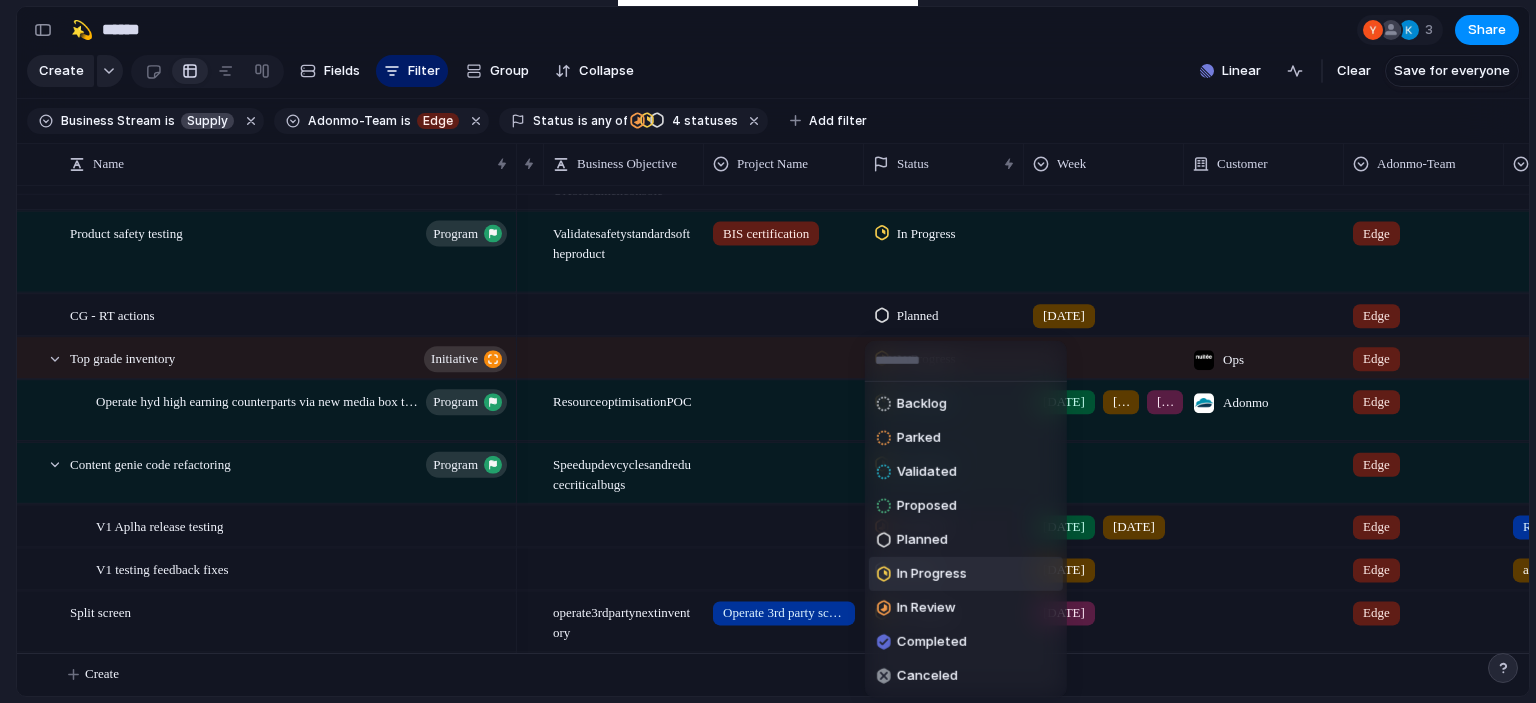 click on "Backlog   Parked   Validated   Proposed   Planned   In Progress   In Review   Completed   Canceled" at bounding box center (768, 351) 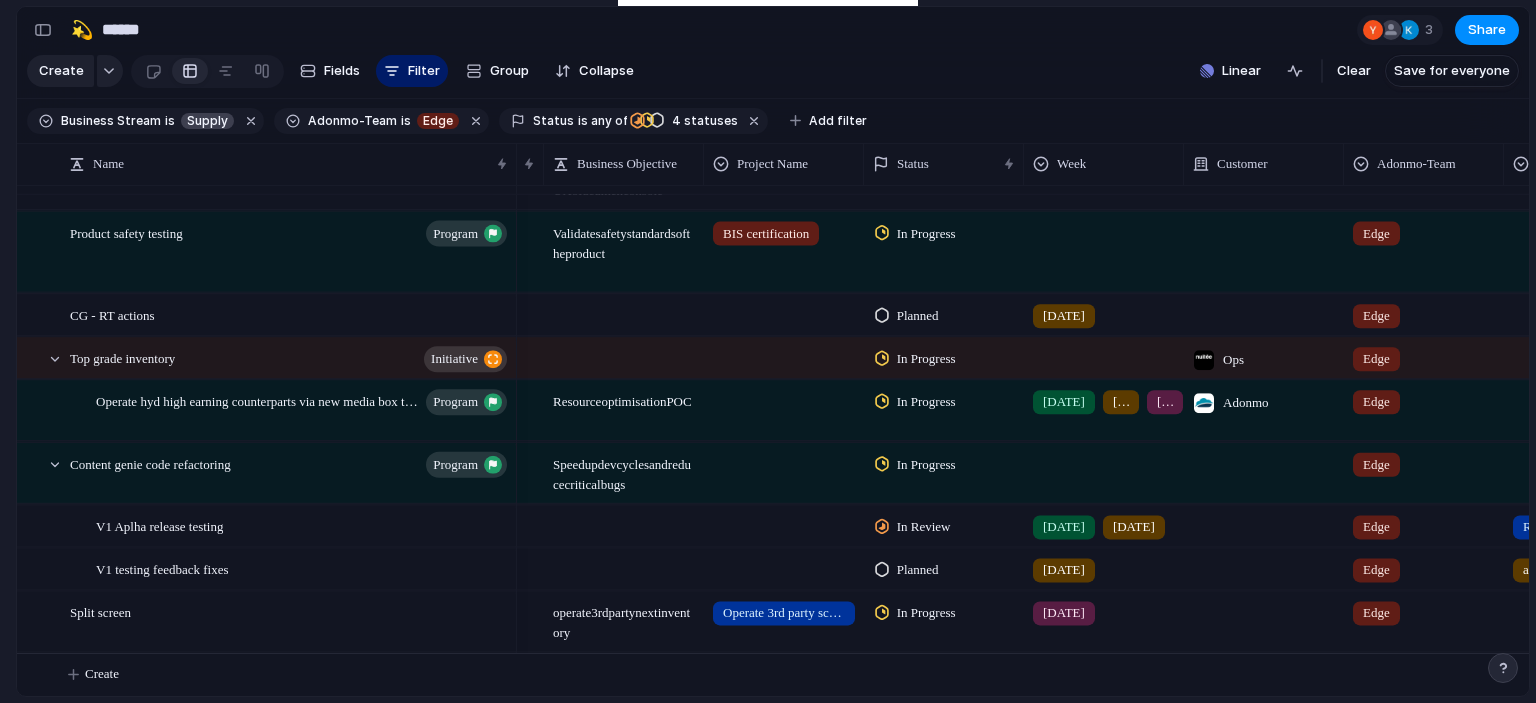 click on "In Progress" at bounding box center (932, 574) 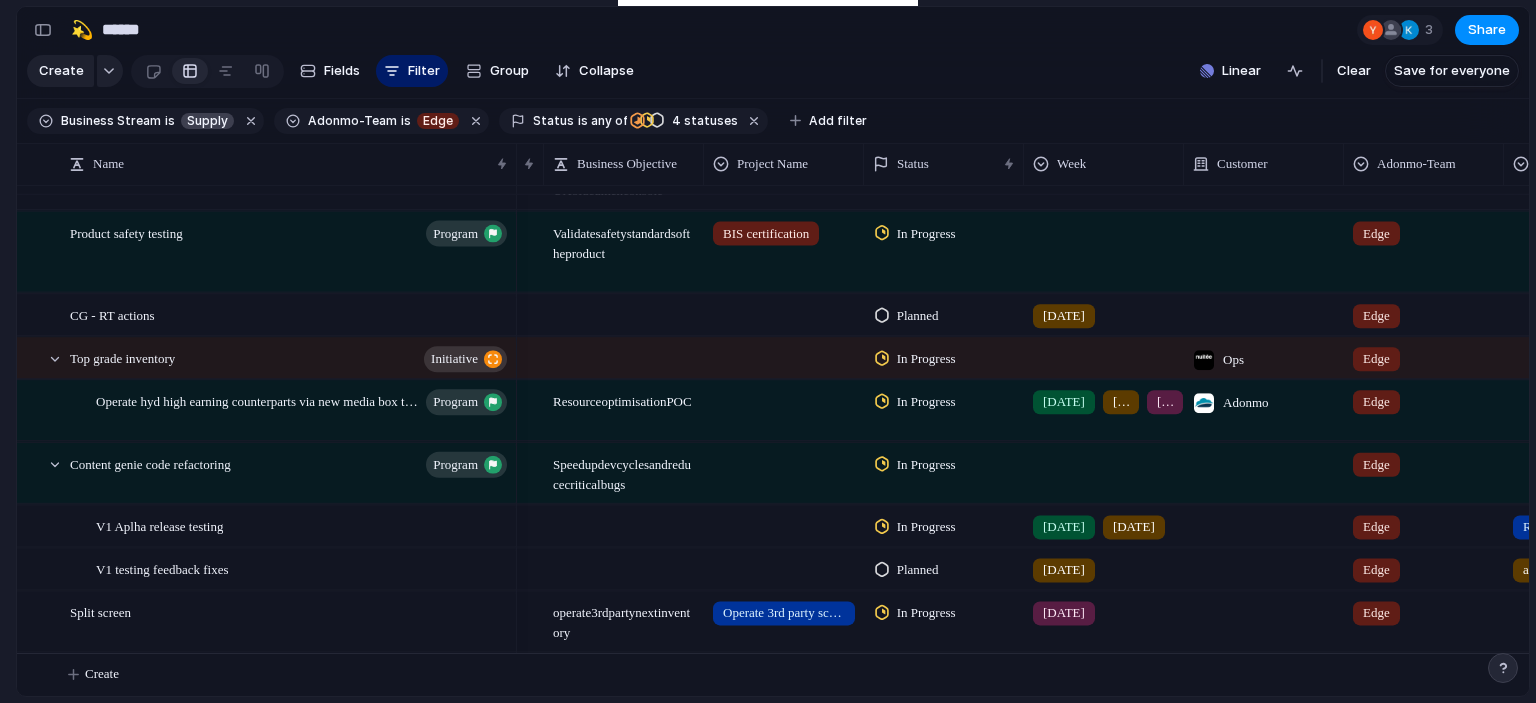 click on "Planned" at bounding box center [918, 570] 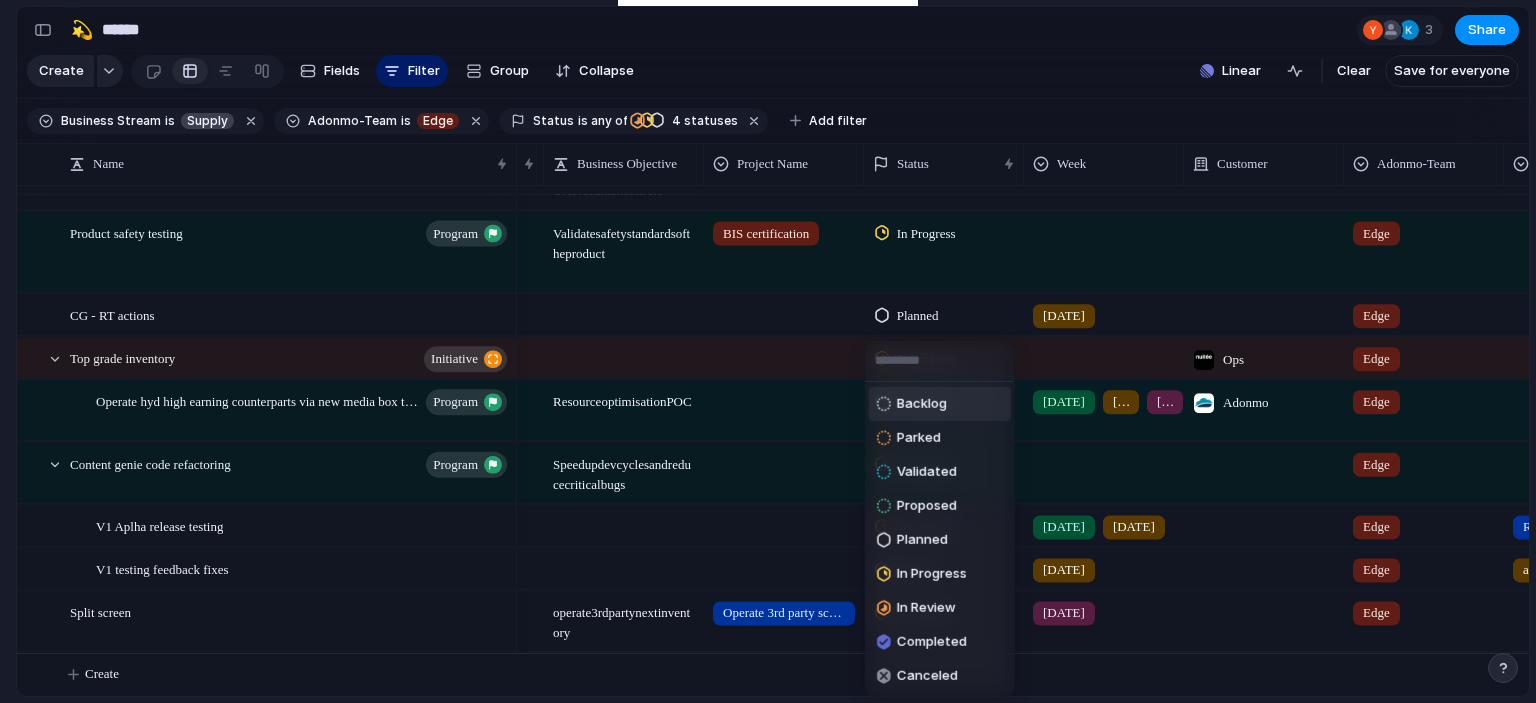 click on "Completed" at bounding box center [932, 642] 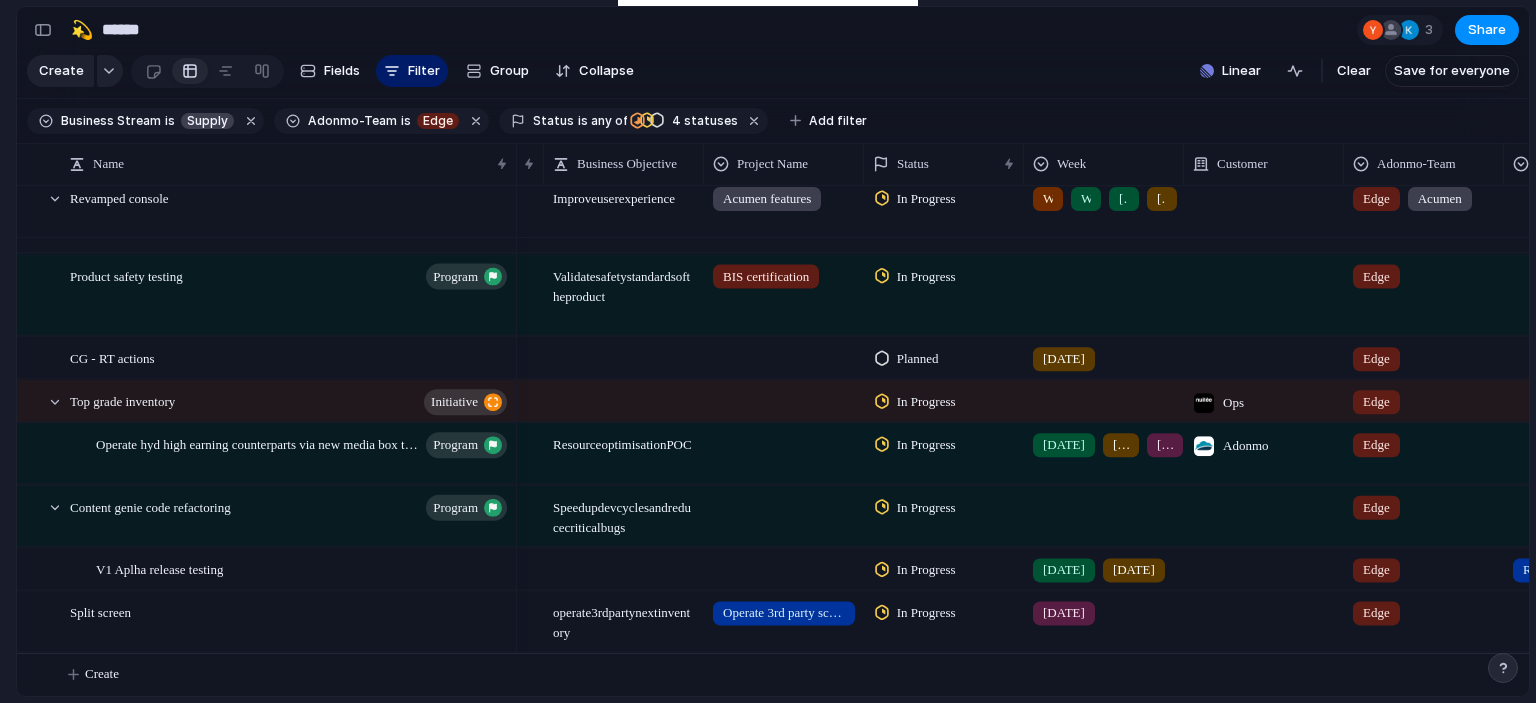 scroll, scrollTop: 1028, scrollLeft: 0, axis: vertical 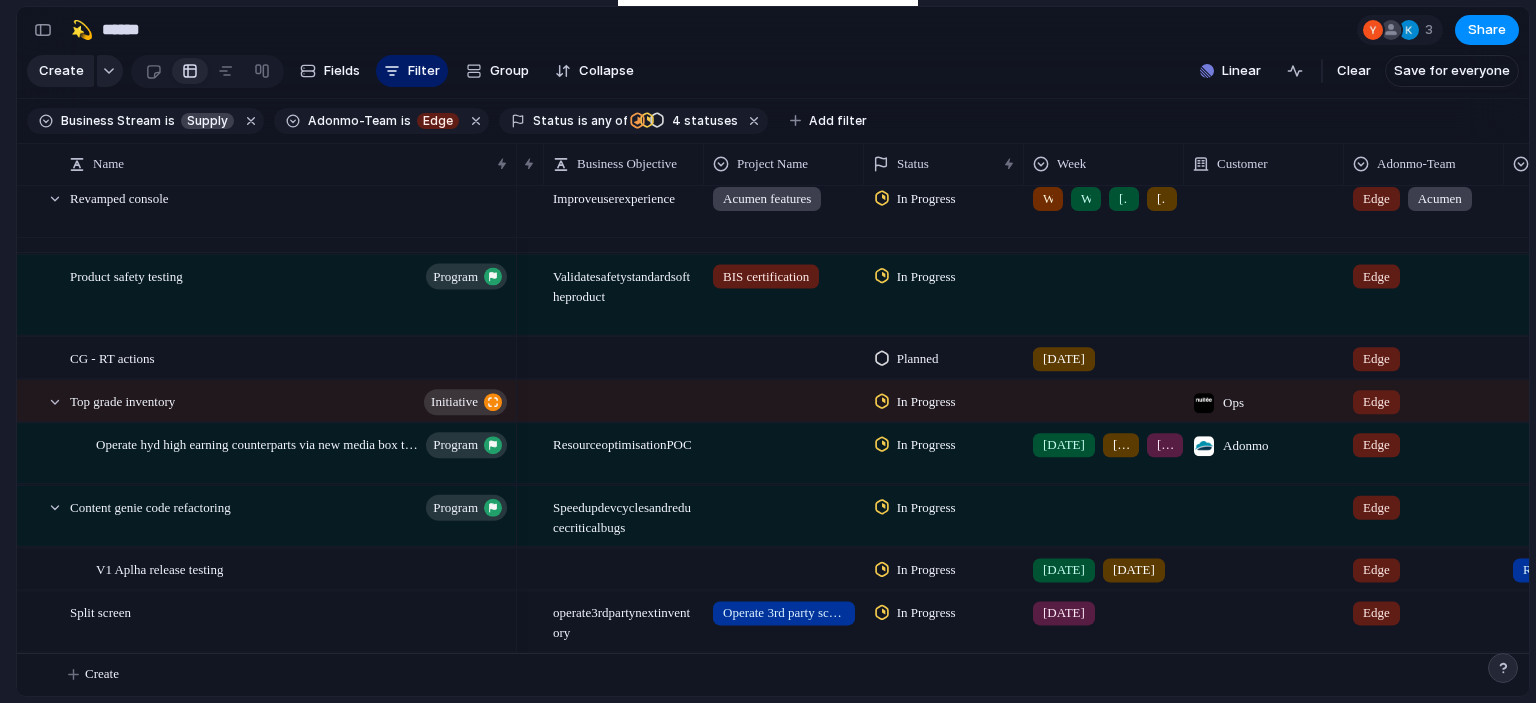 click on "In Progress" at bounding box center [926, 570] 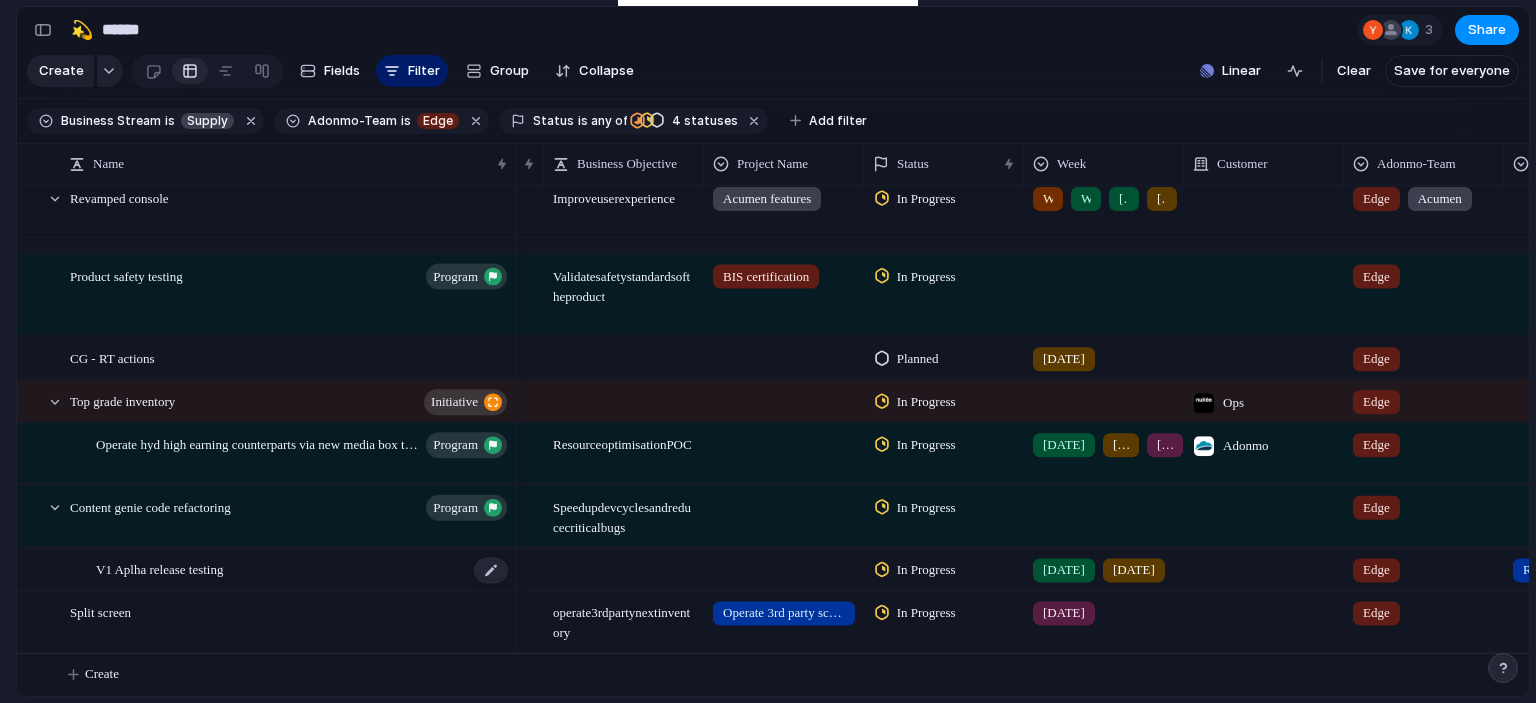 drag, startPoint x: 223, startPoint y: 562, endPoint x: 277, endPoint y: 576, distance: 55.7853 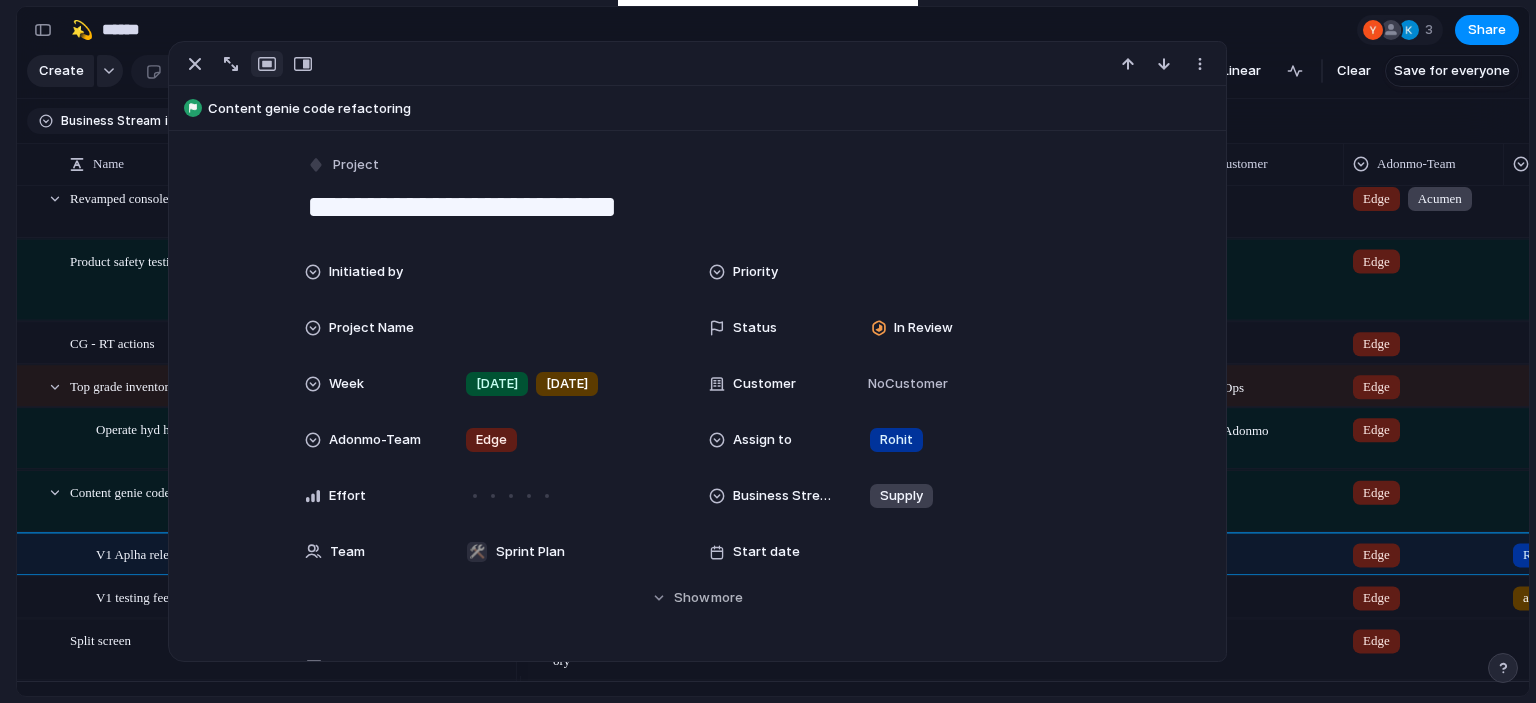 click on "**********" at bounding box center (697, 207) 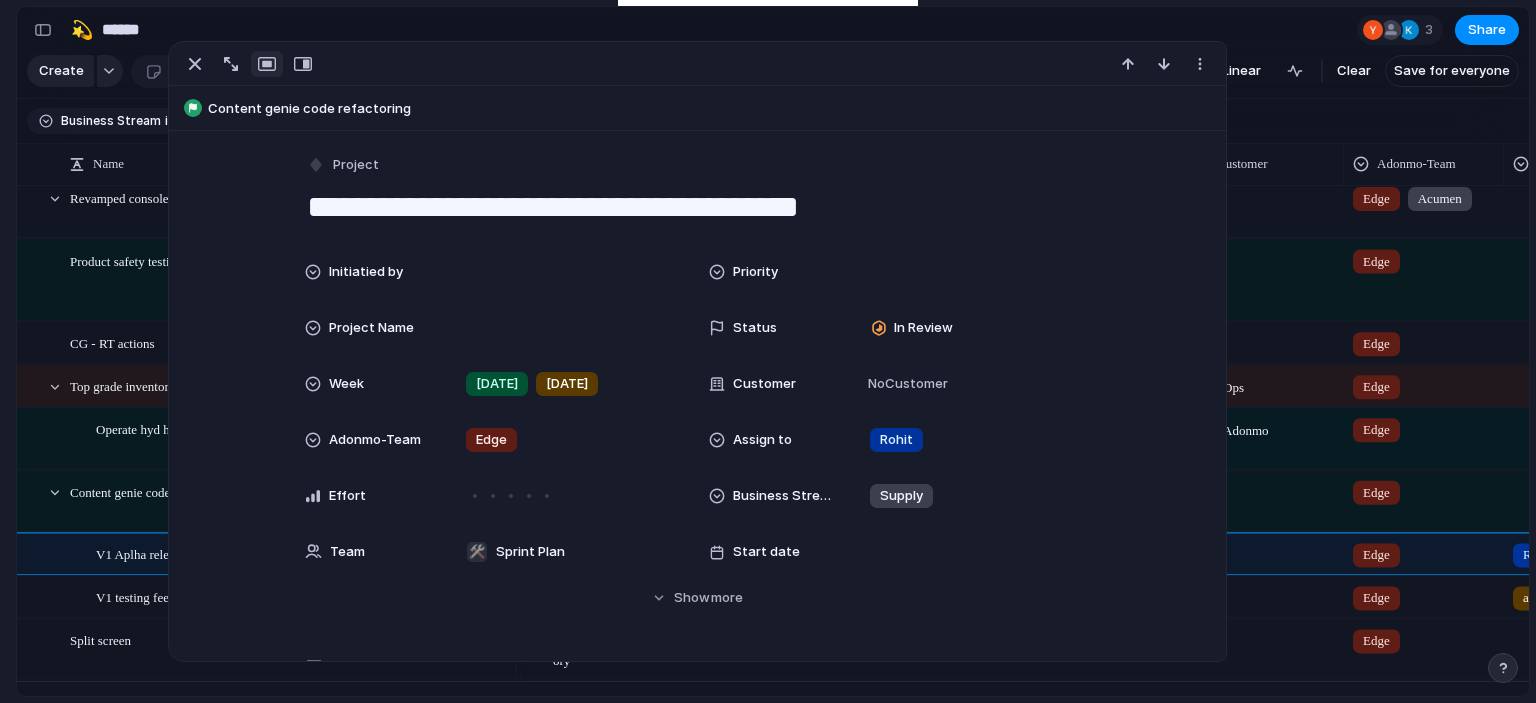 type on "**********" 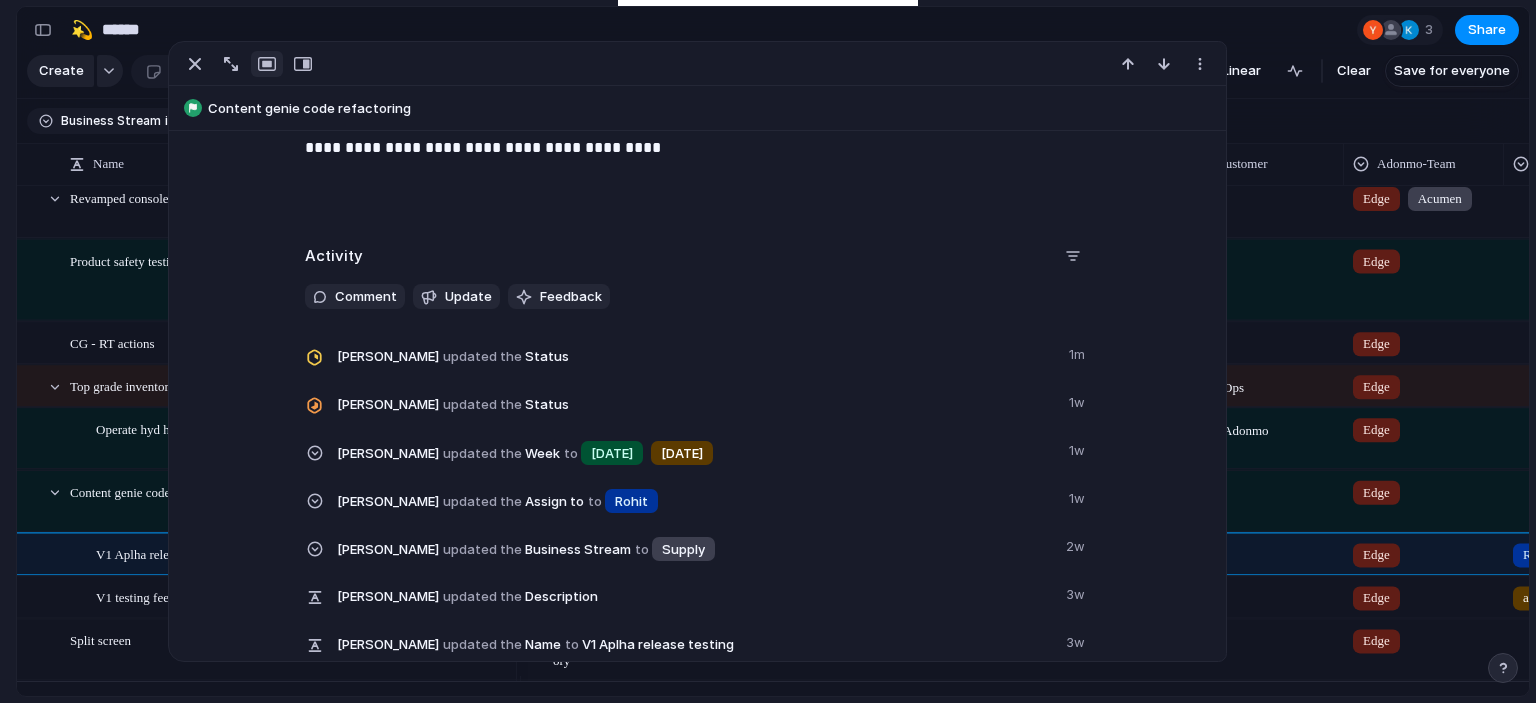 scroll, scrollTop: 700, scrollLeft: 0, axis: vertical 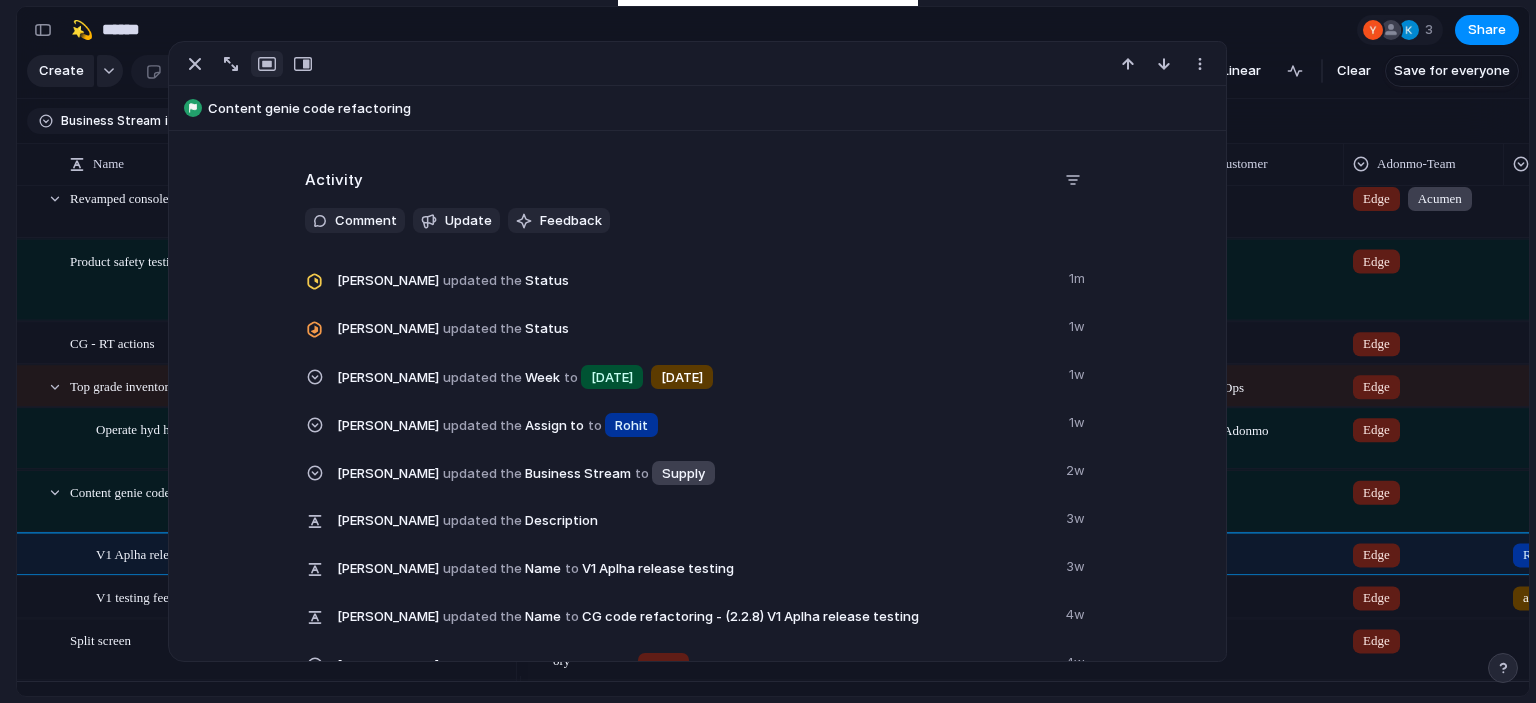 click on "Keep using Index You're approaching the free limit of 300 work items Upgrade plan" at bounding box center (8, 599) 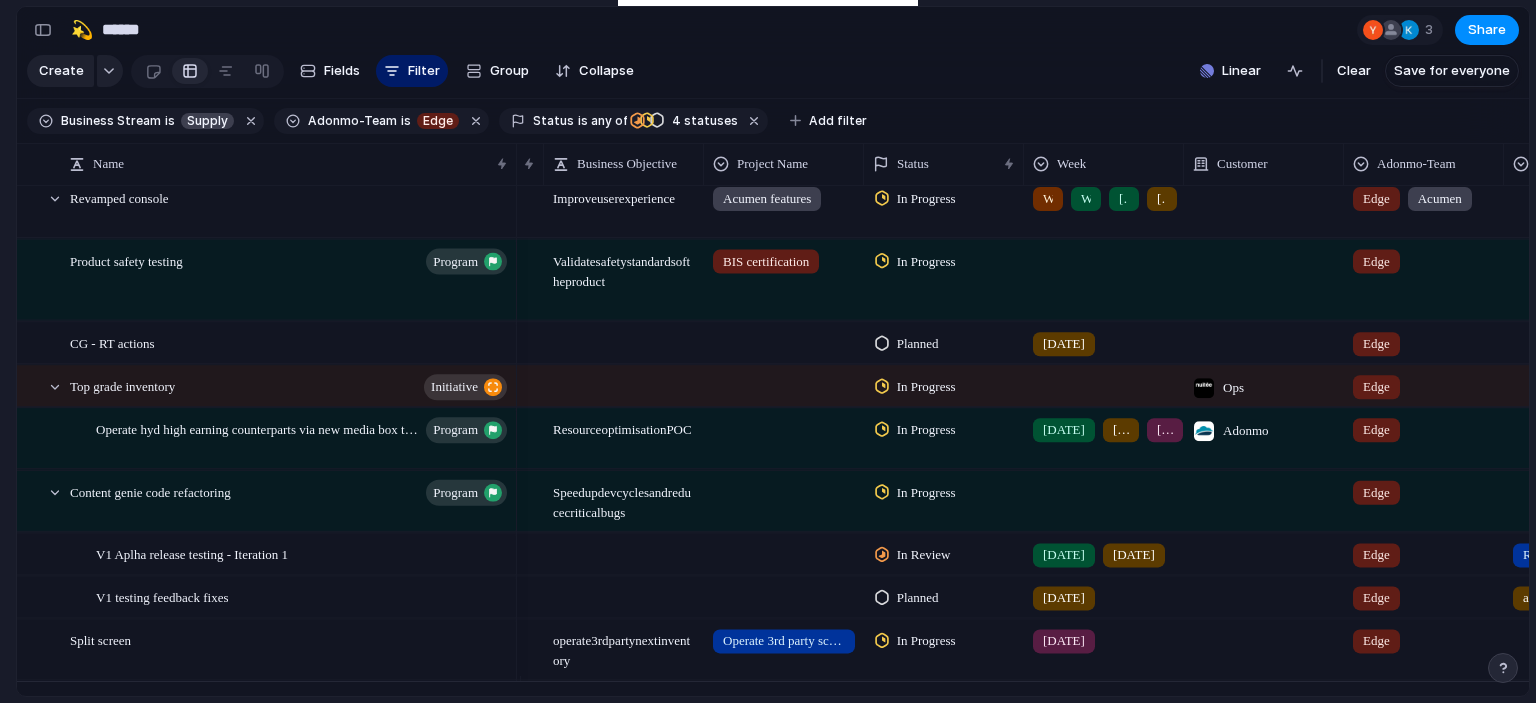 click at bounding box center (882, 598) 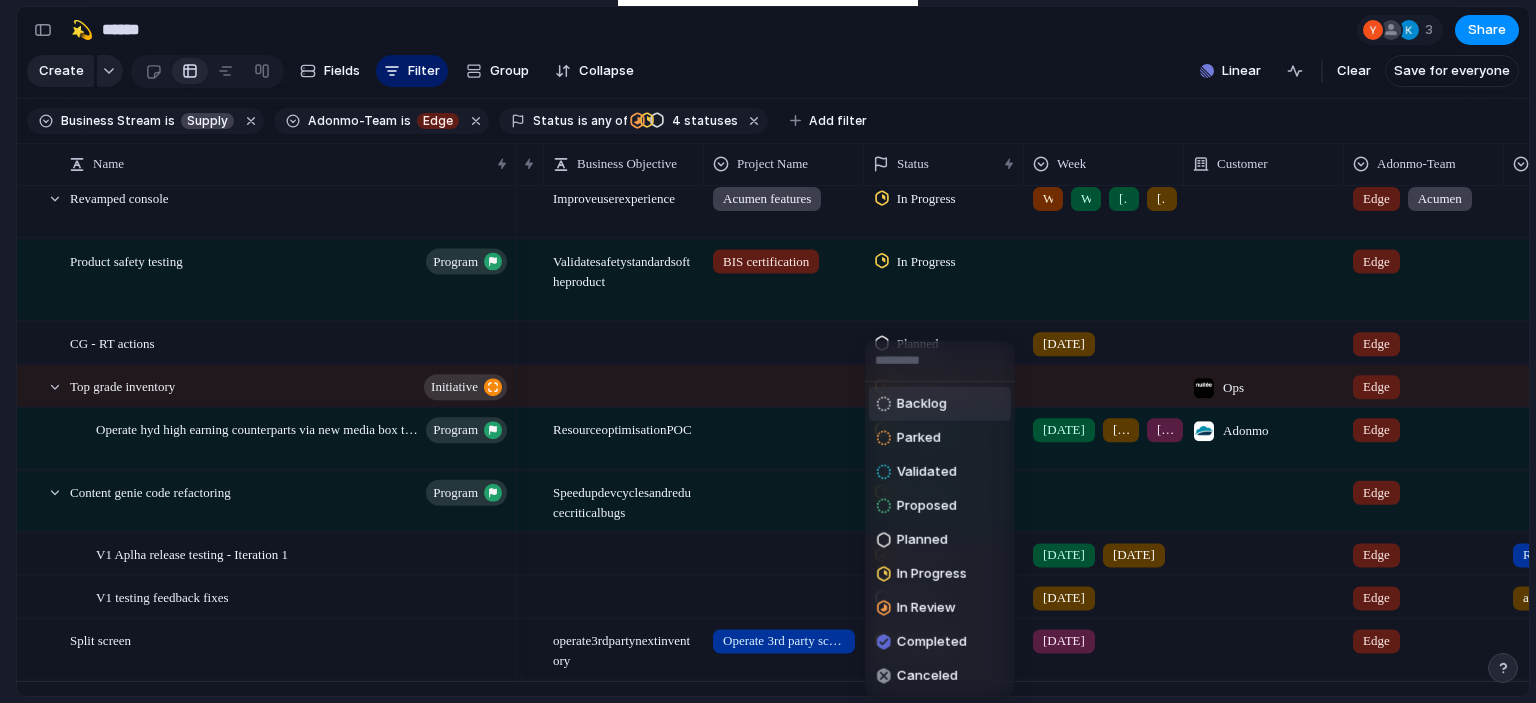 click on "Backlog   Parked   Validated   Proposed   Planned   In Progress   In Review   Completed   Canceled" at bounding box center [768, 351] 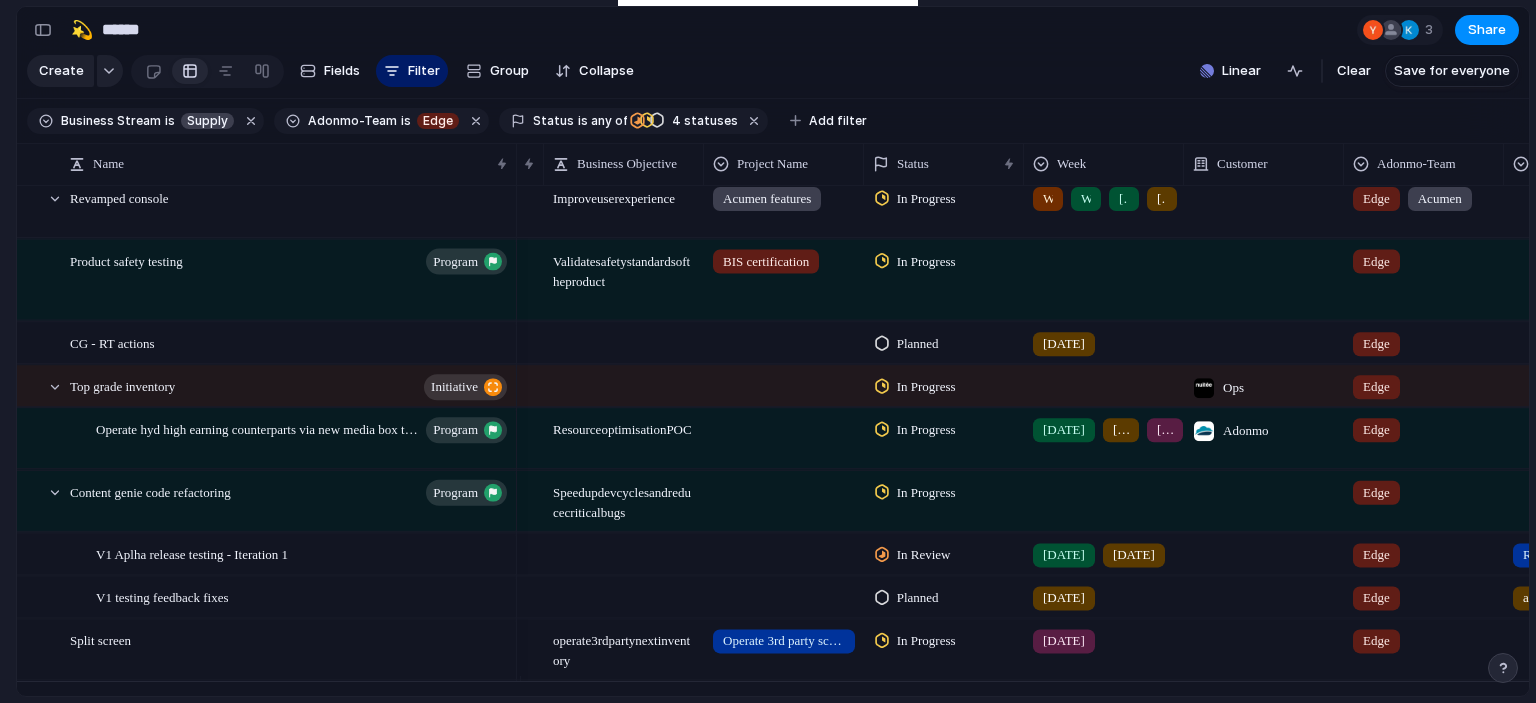 click on "Backlog   Parked   Validated   Proposed   Planned   In Progress   In Review   Completed   Canceled" at bounding box center [768, 351] 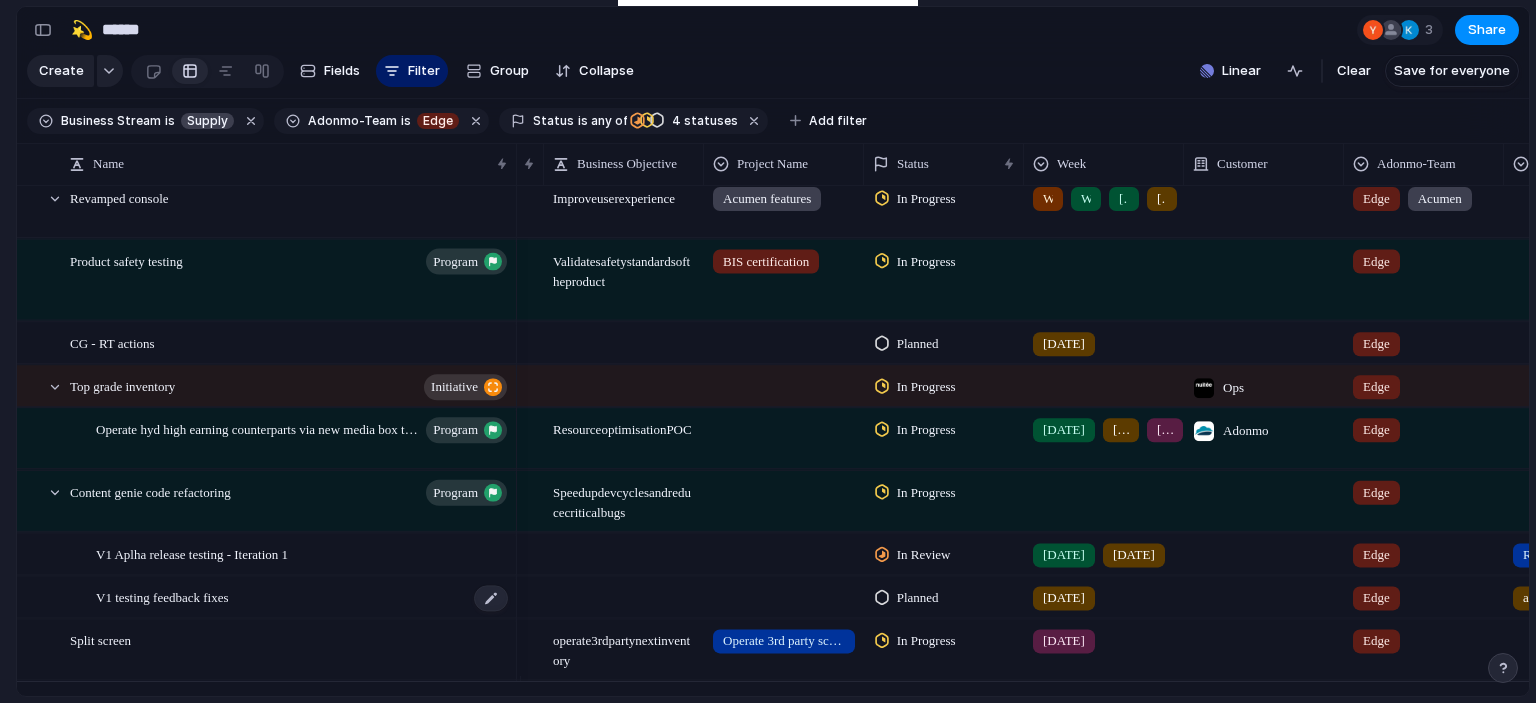 click on "V1 testing feedback fixes" at bounding box center [162, 596] 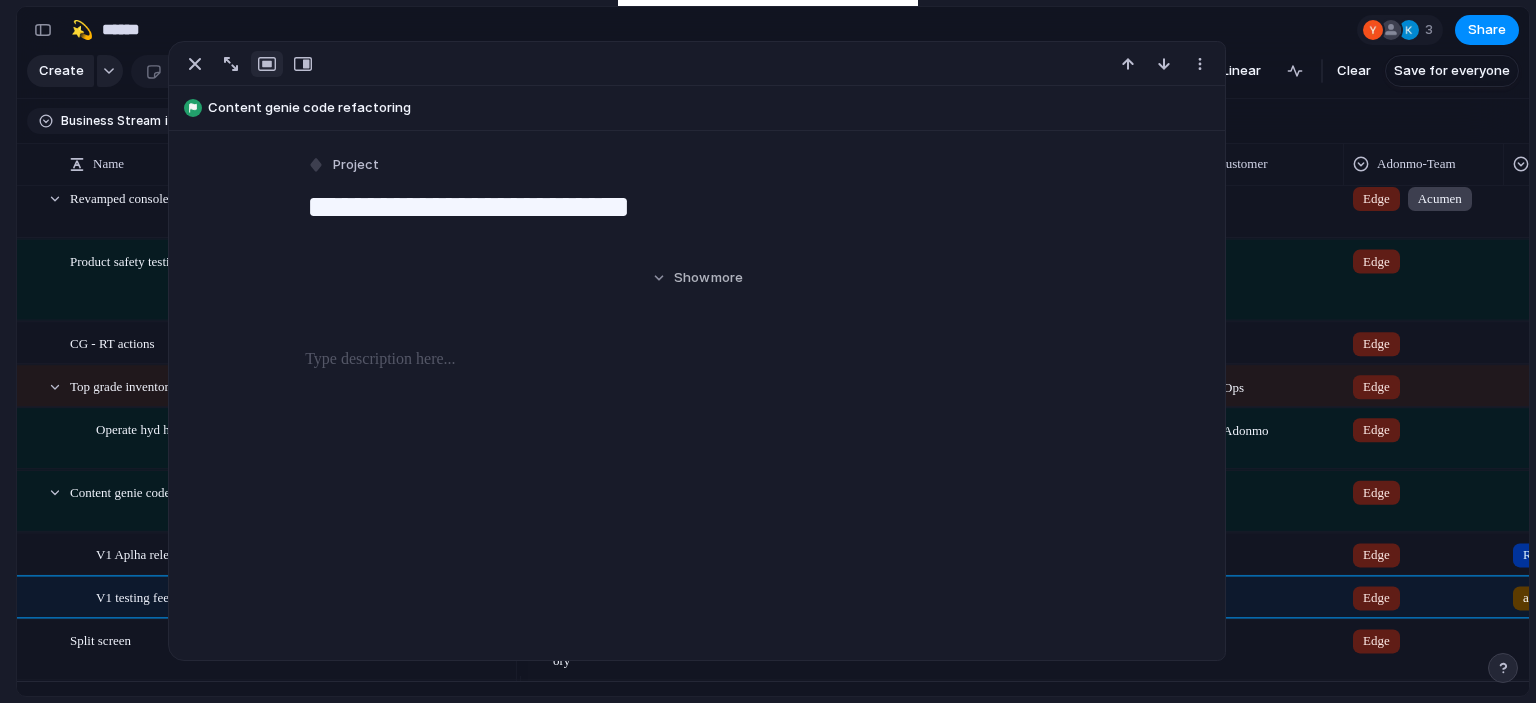 click on "**********" at bounding box center (697, 207) 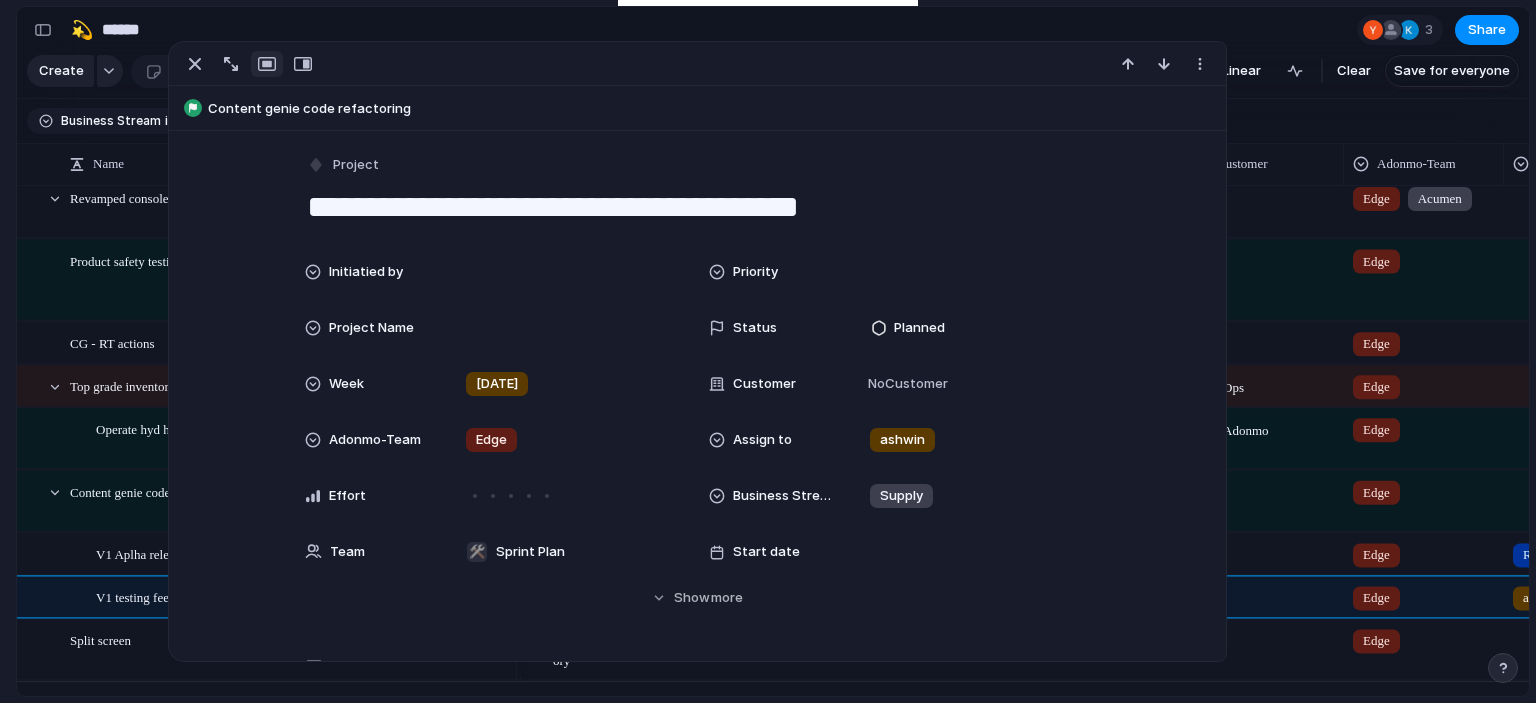 type on "**********" 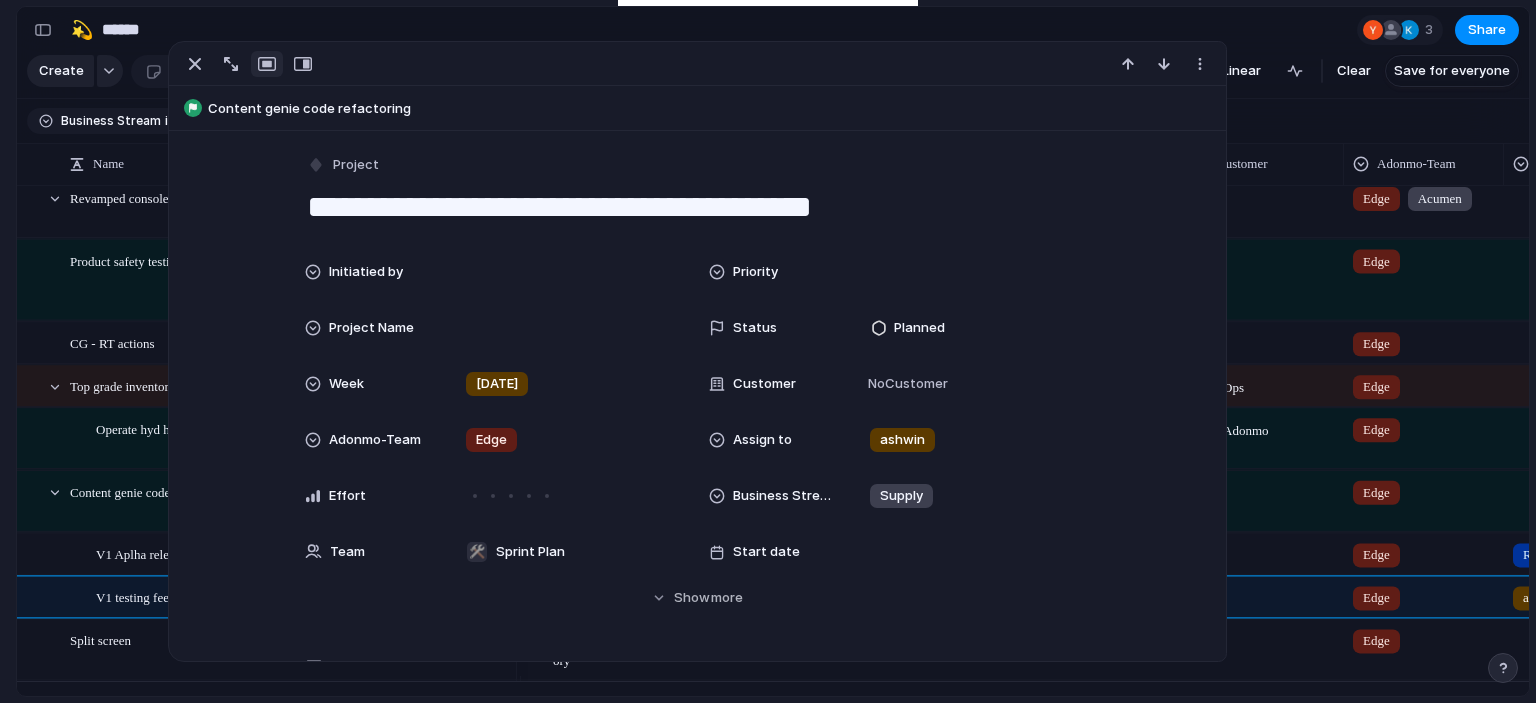 click on "🛠️ Sprint Plan Projects 🍎 June- Digital Plan 🧊 July Test 🤖 Week2 🍎 July- Supply / Edge Plan 📒 New view 💫 Supply
To pick up a draggable item, press the space bar.
While dragging, use the arrow keys to move the item.
Press space again to drop the item in its new position, or press escape to cancel.
Create view" at bounding box center (110, 312) 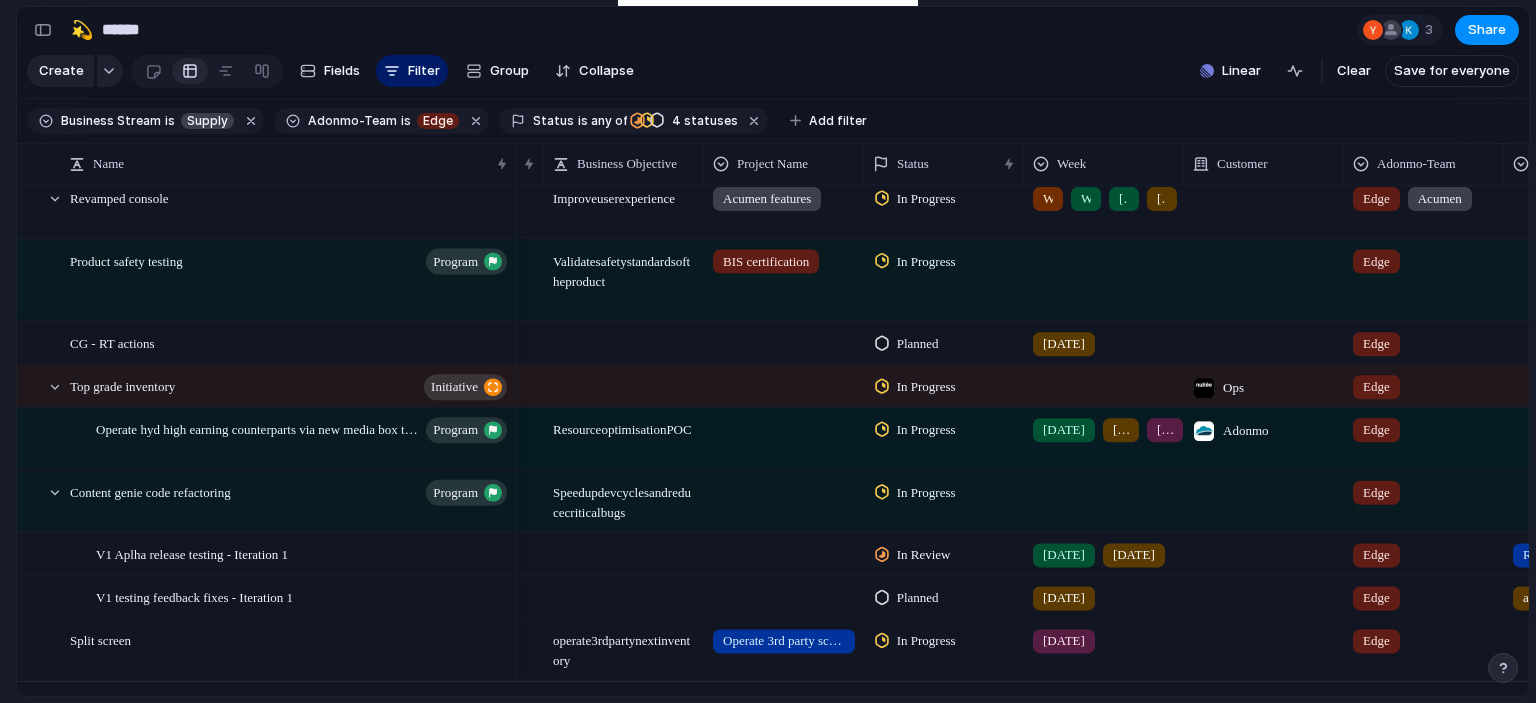 click on "Planned" at bounding box center (918, 598) 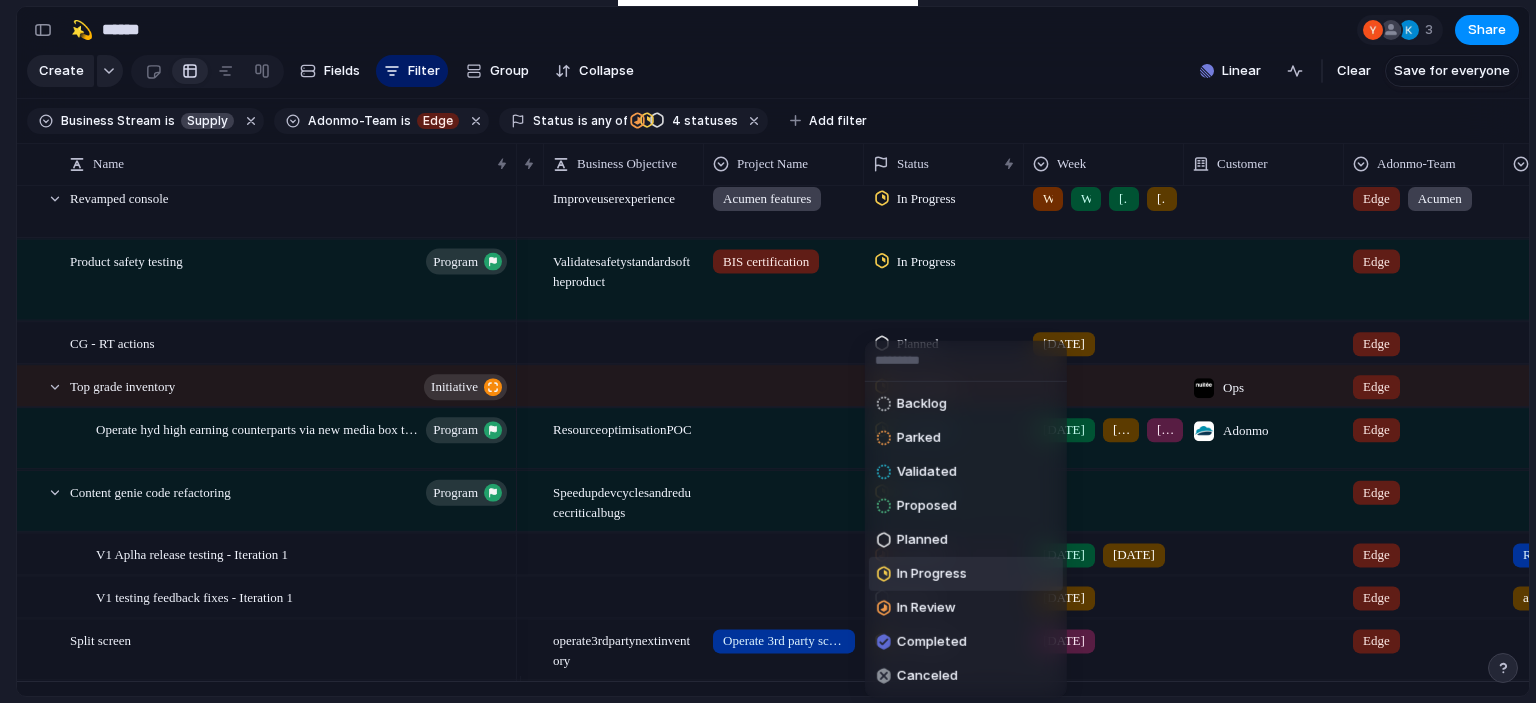 click on "Backlog   Parked   Validated   Proposed   Planned   In Progress   In Review   Completed   Canceled" at bounding box center (768, 351) 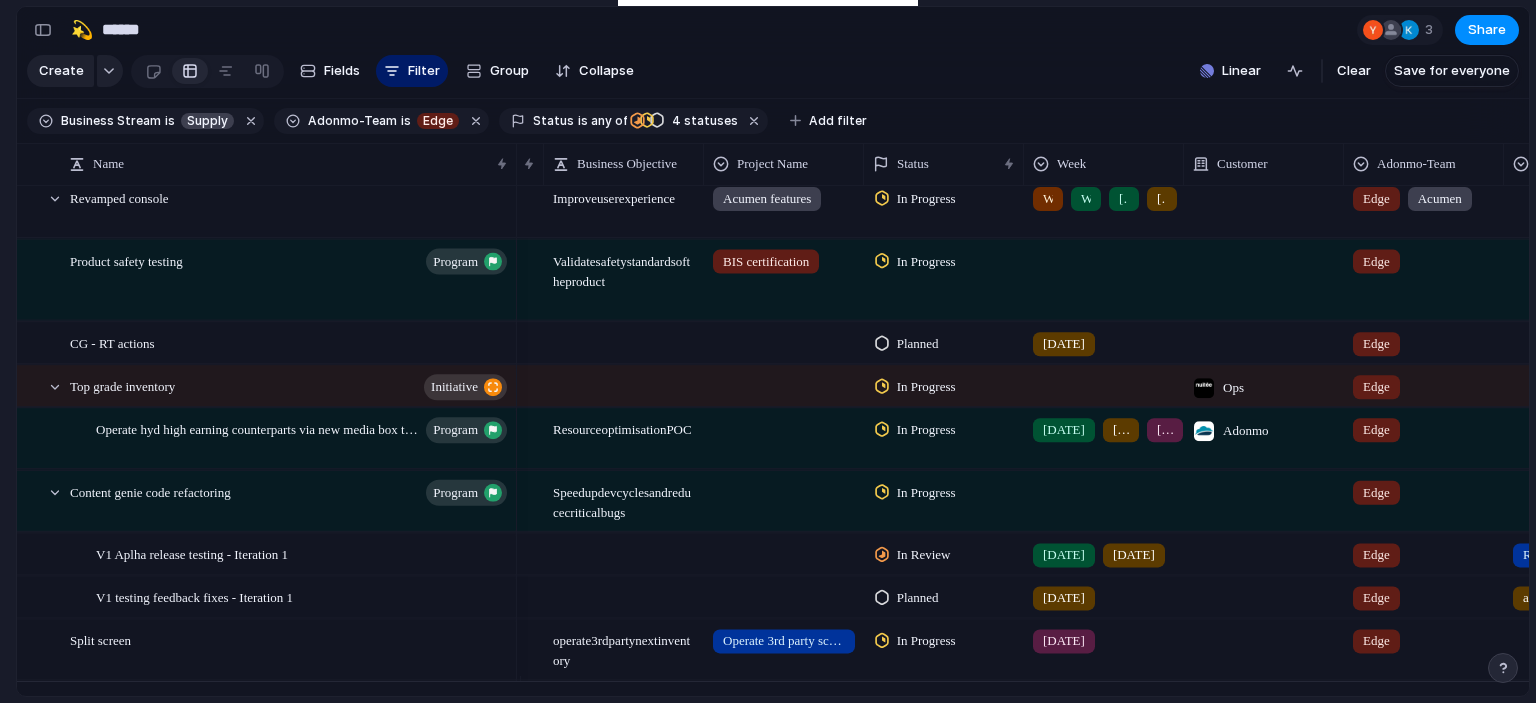 click on "[DATE] [DATE]" at bounding box center (1104, 550) 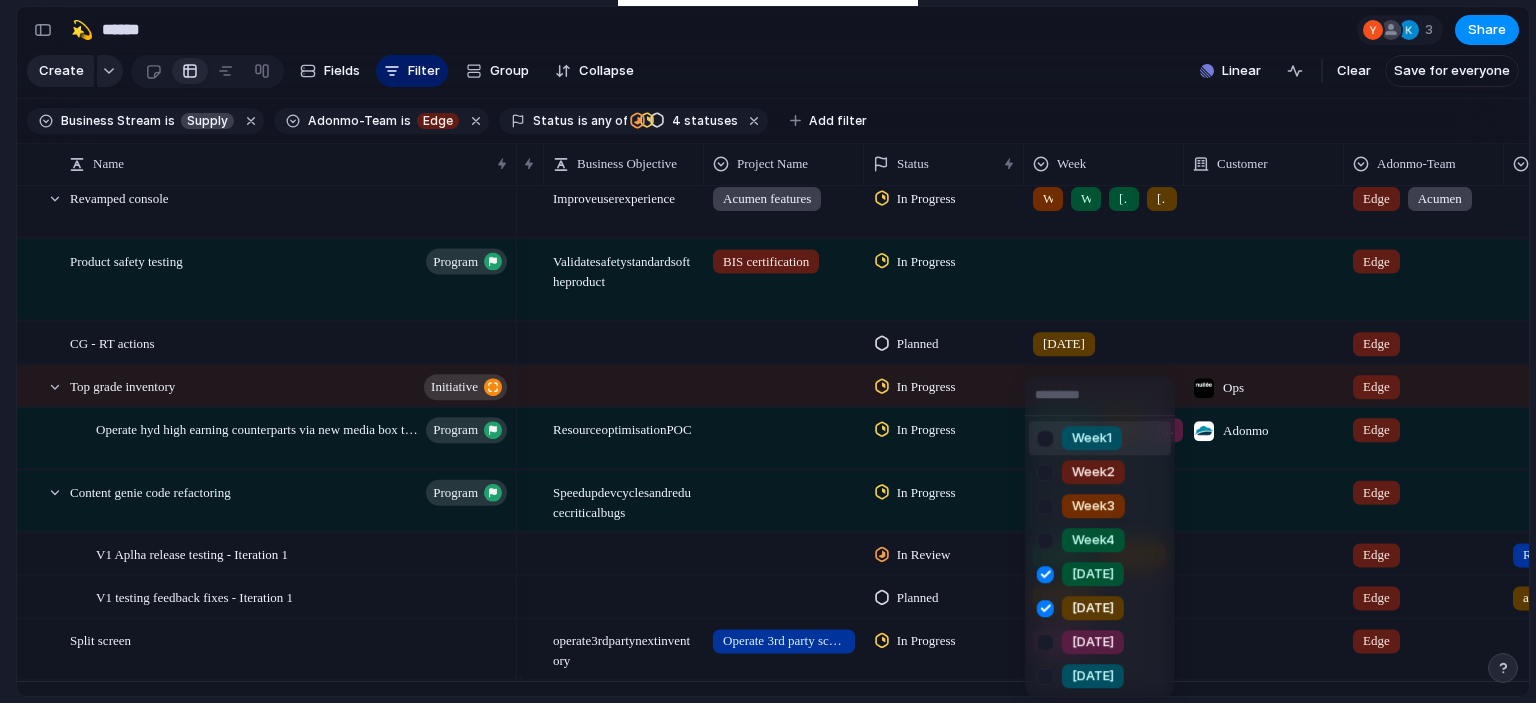 click on "[DATE]" at bounding box center (1100, 574) 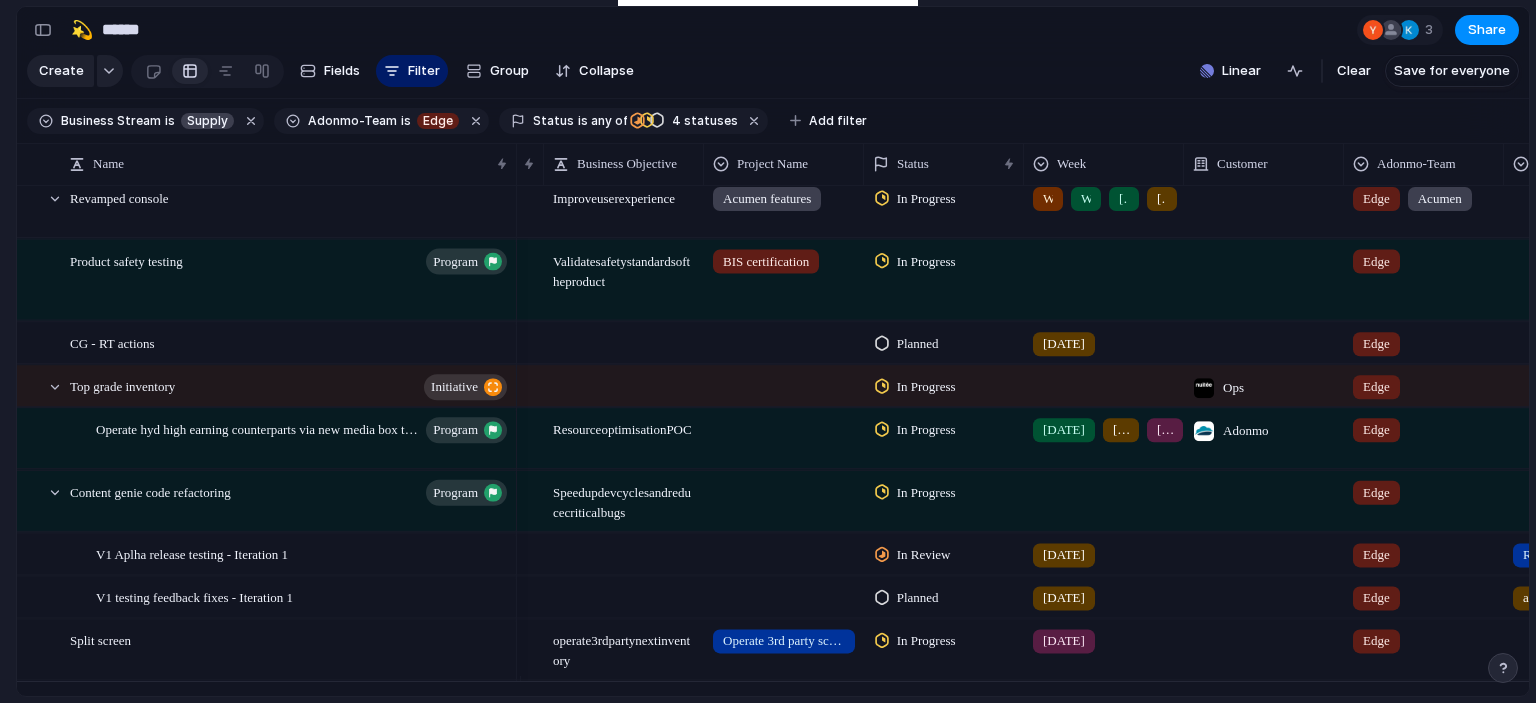 click on "[DATE]" at bounding box center [1104, 550] 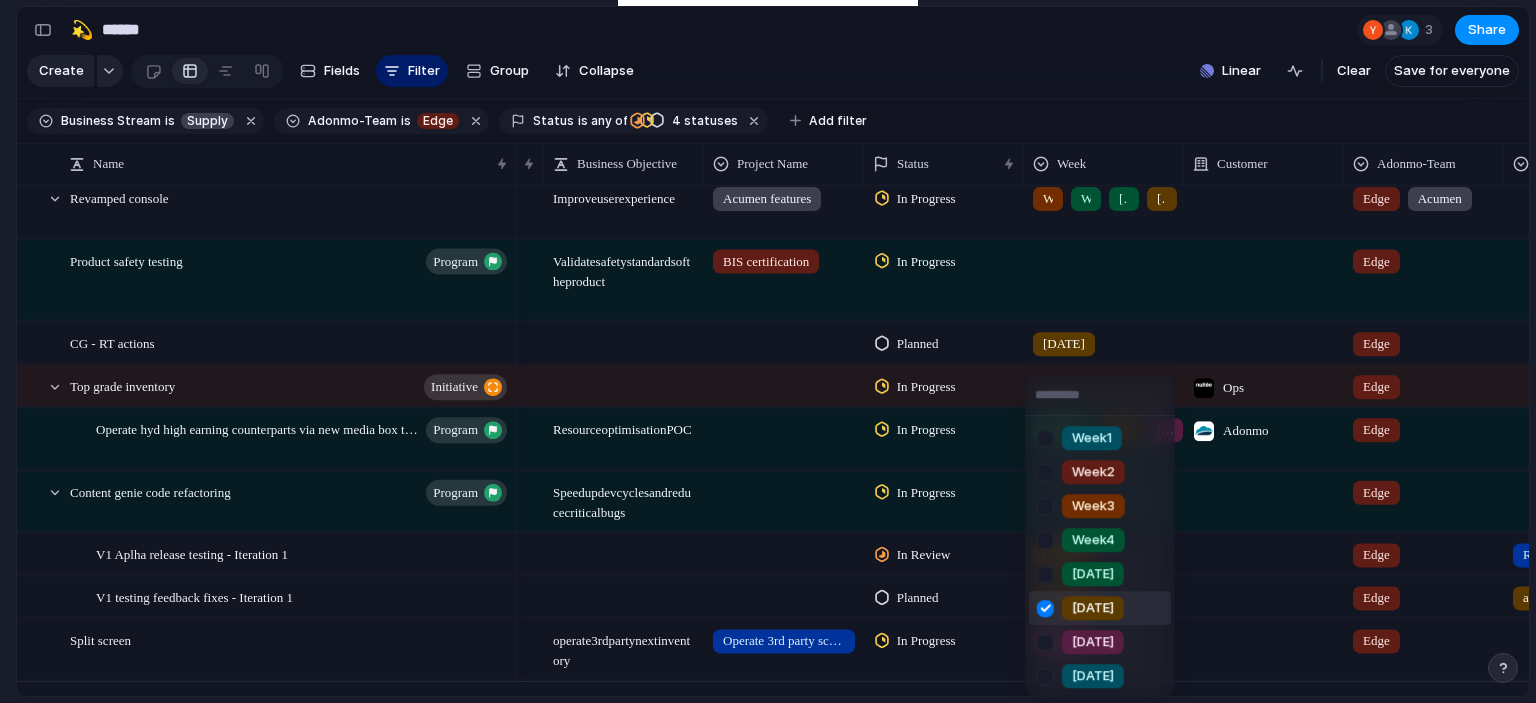click on "Week4" at bounding box center (1100, 540) 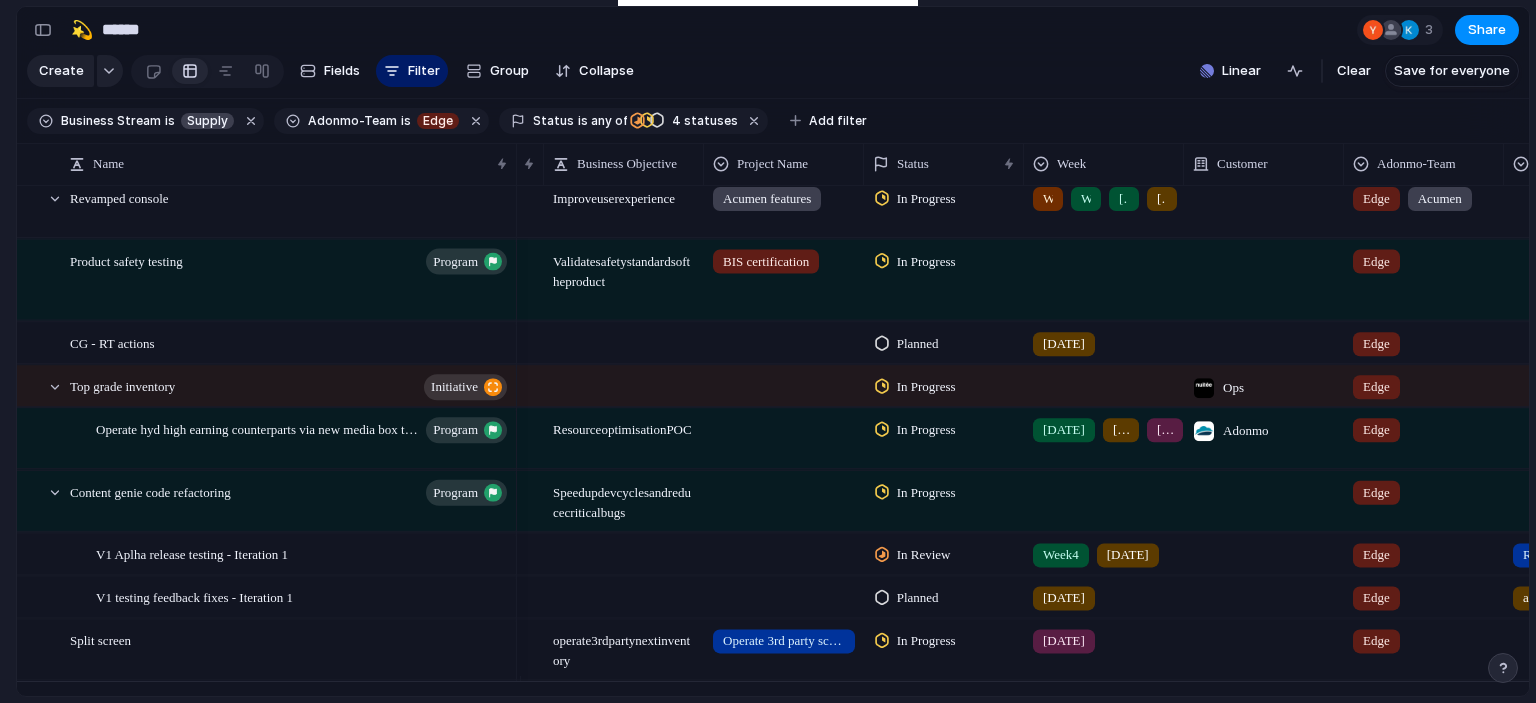 click on "Week4" at bounding box center (1061, 555) 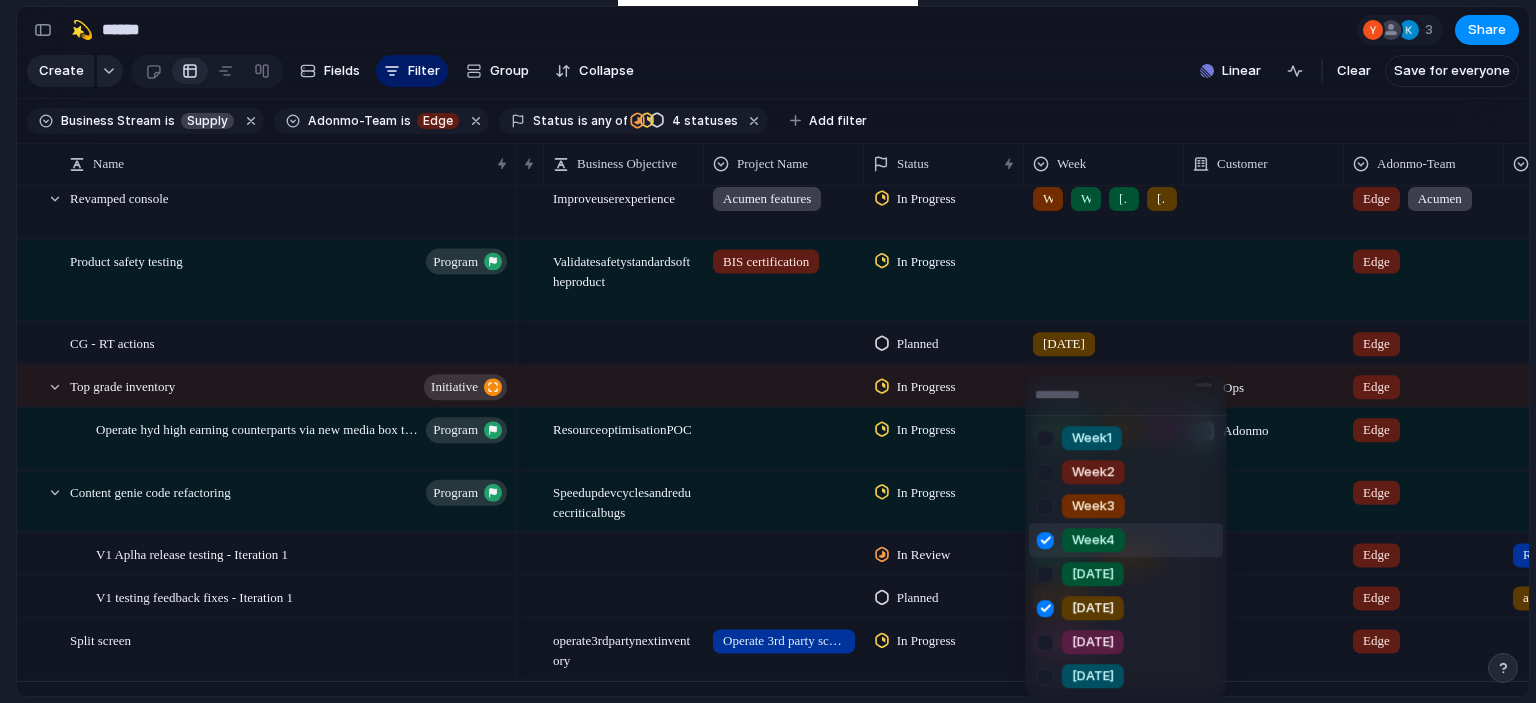 click at bounding box center (1045, 540) 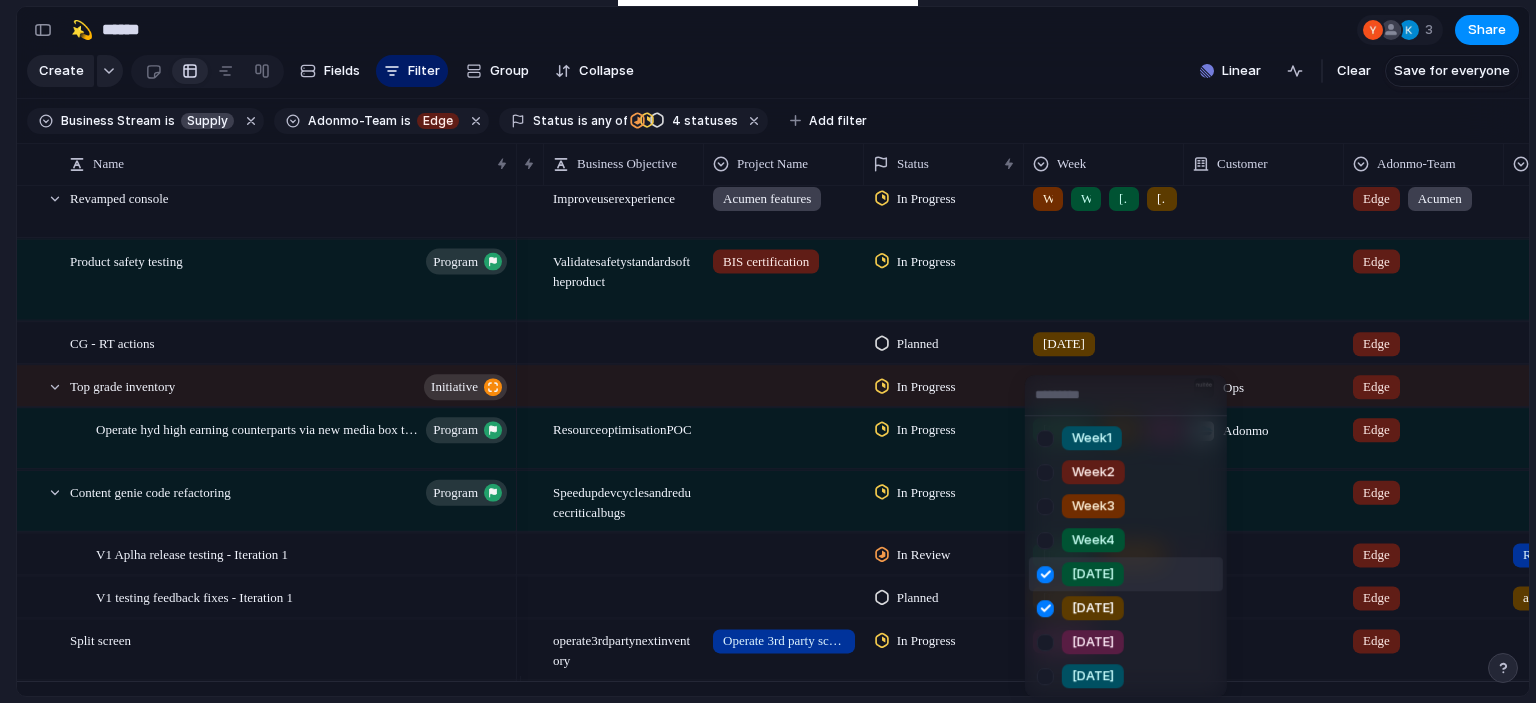 click on "Week1   Week2   Week3   Week4   [DATE]   [DATE]   [DATE]   [DATE]" at bounding box center (768, 351) 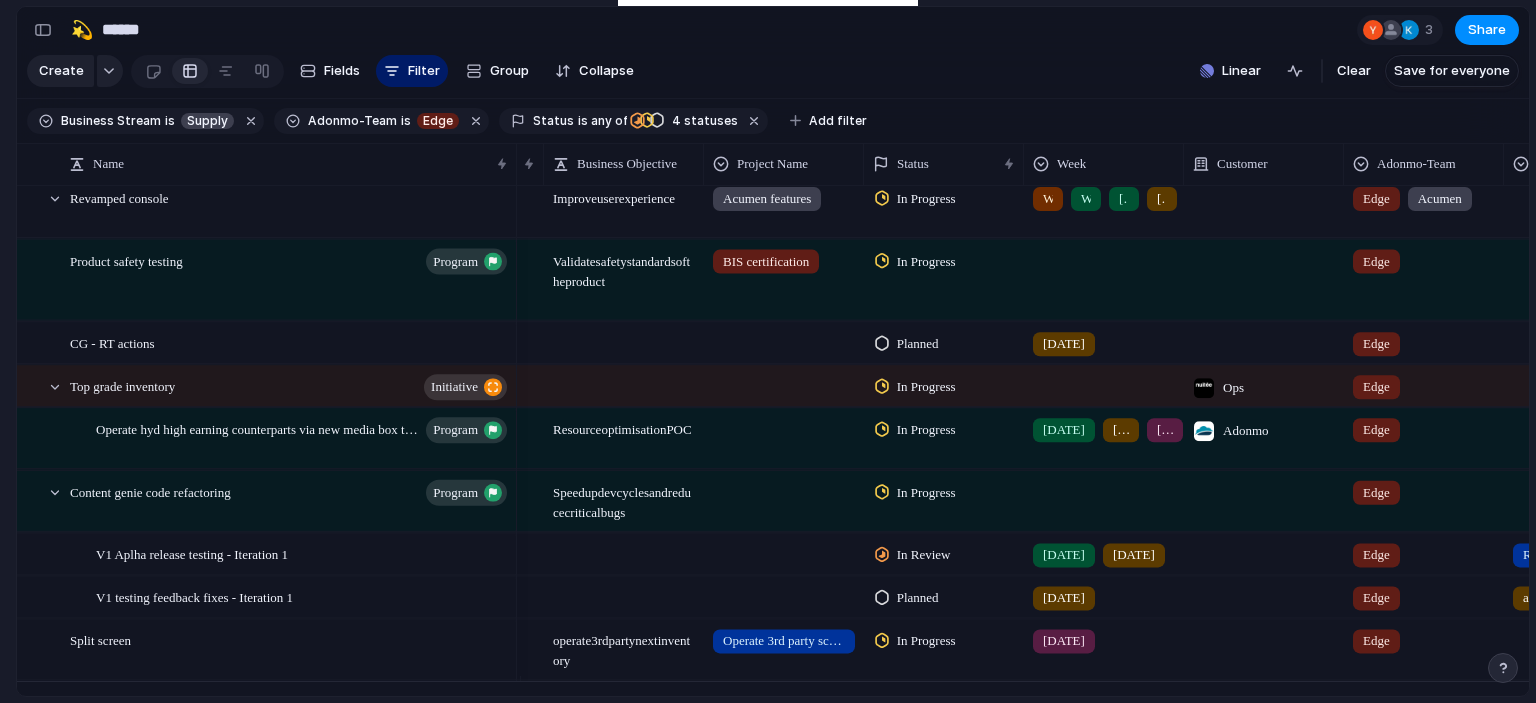 click on "In Review" at bounding box center (924, 555) 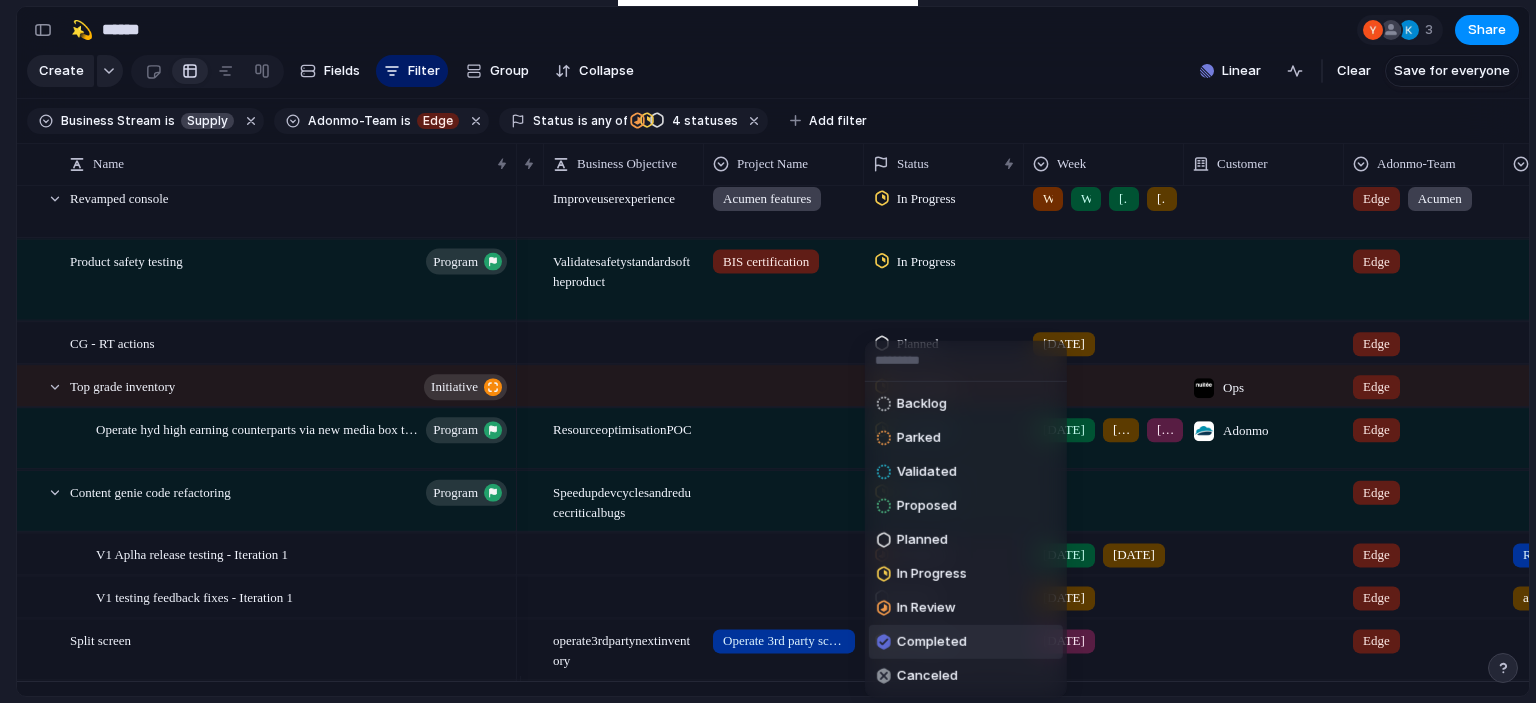 click on "Completed" at bounding box center (932, 642) 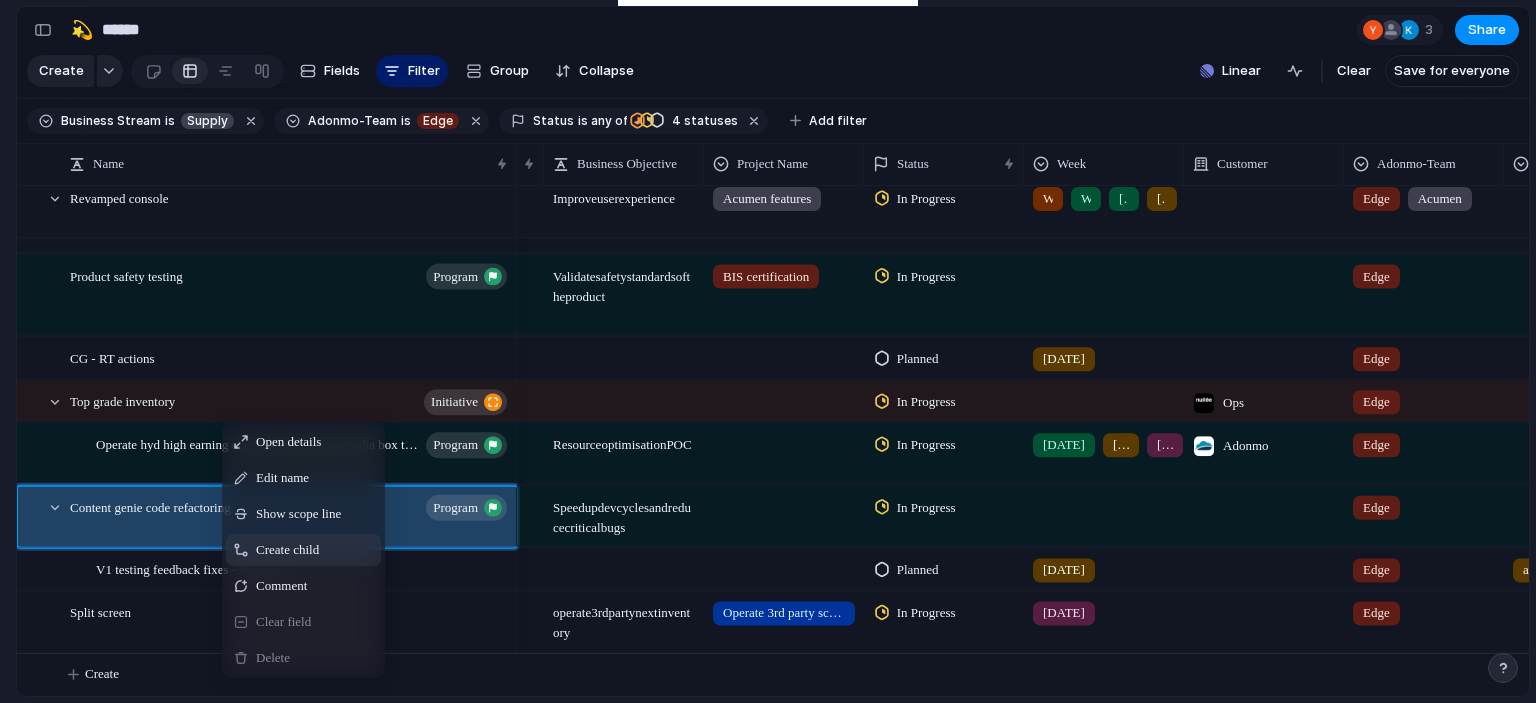 click on "Create child" at bounding box center [287, 550] 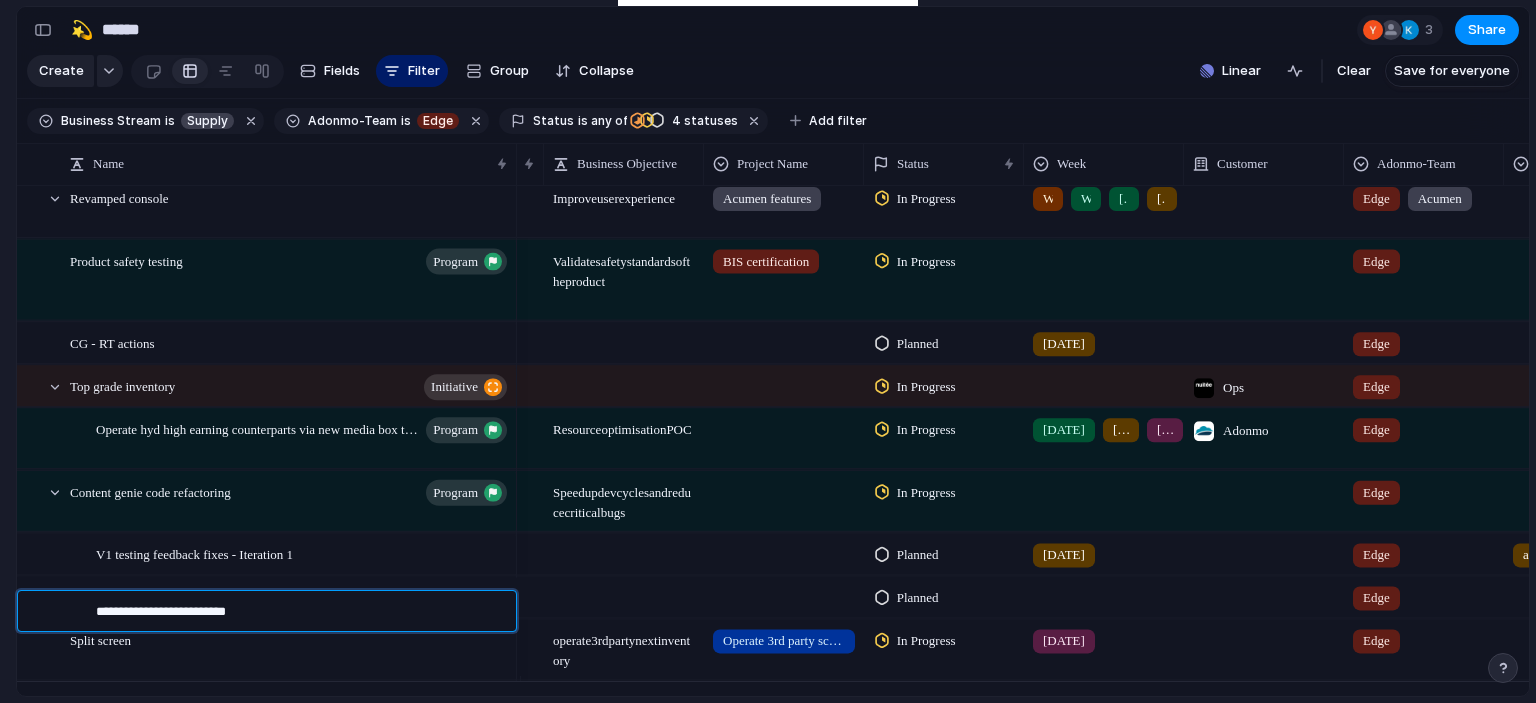 type on "**********" 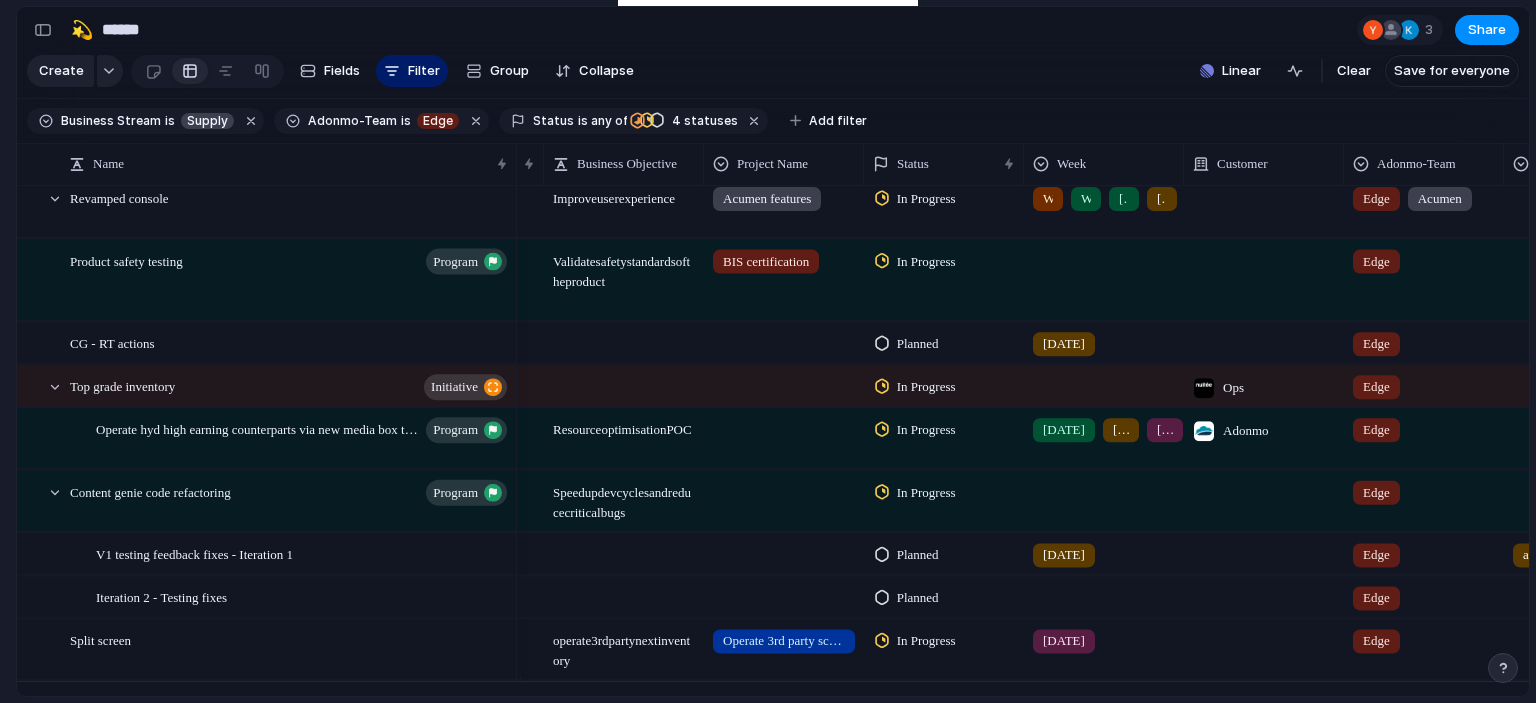 click at bounding box center (784, 500) 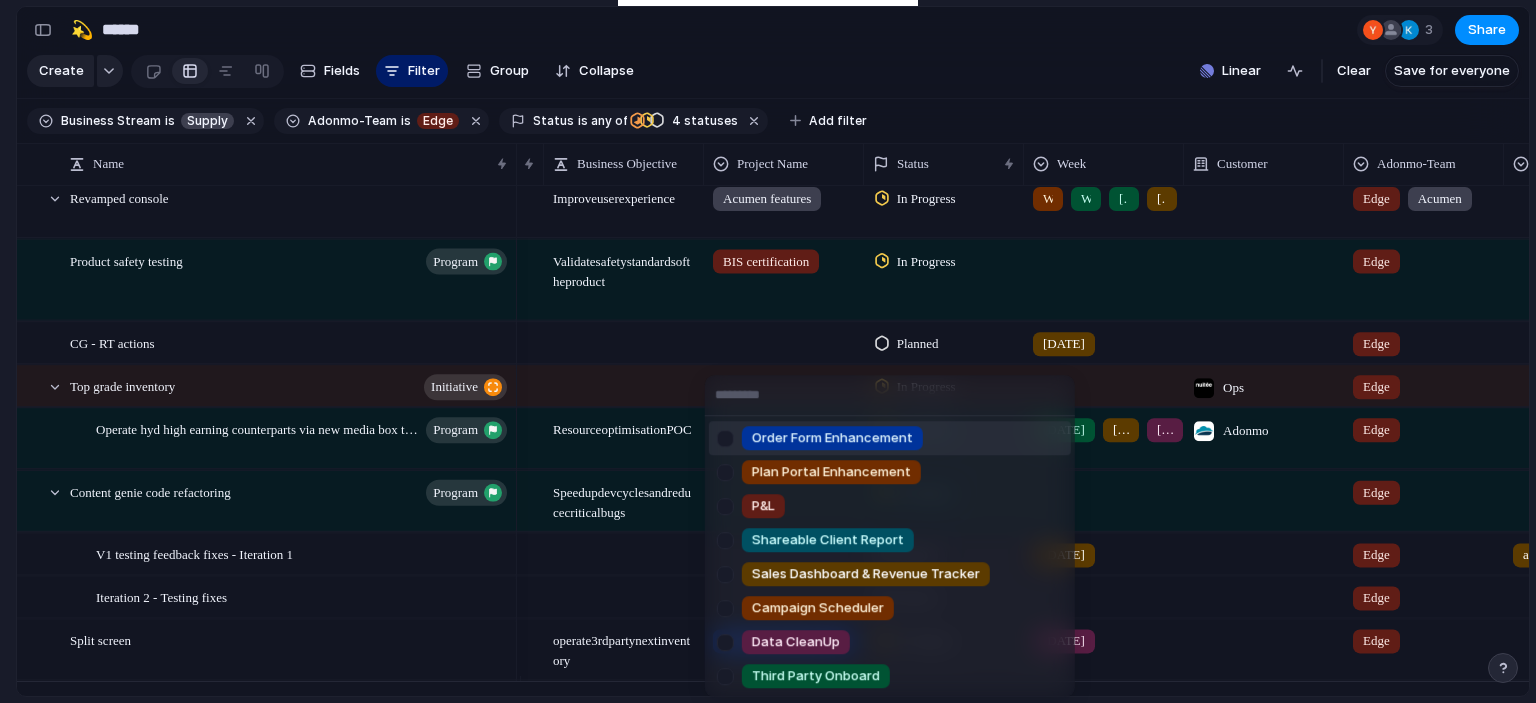 type on "*" 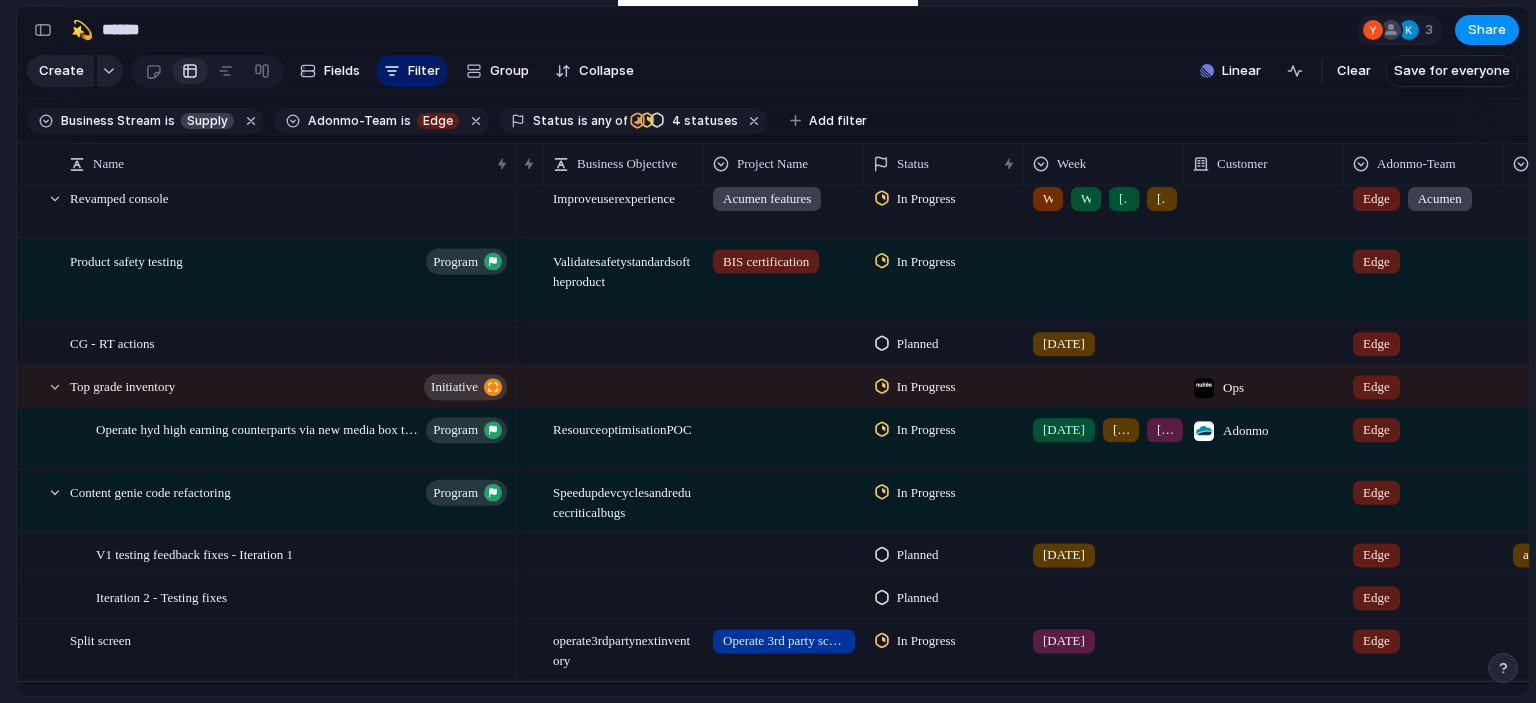 click on "Speed  up  dev  cycles  and  reduce  critical  bugs" at bounding box center [624, 496] 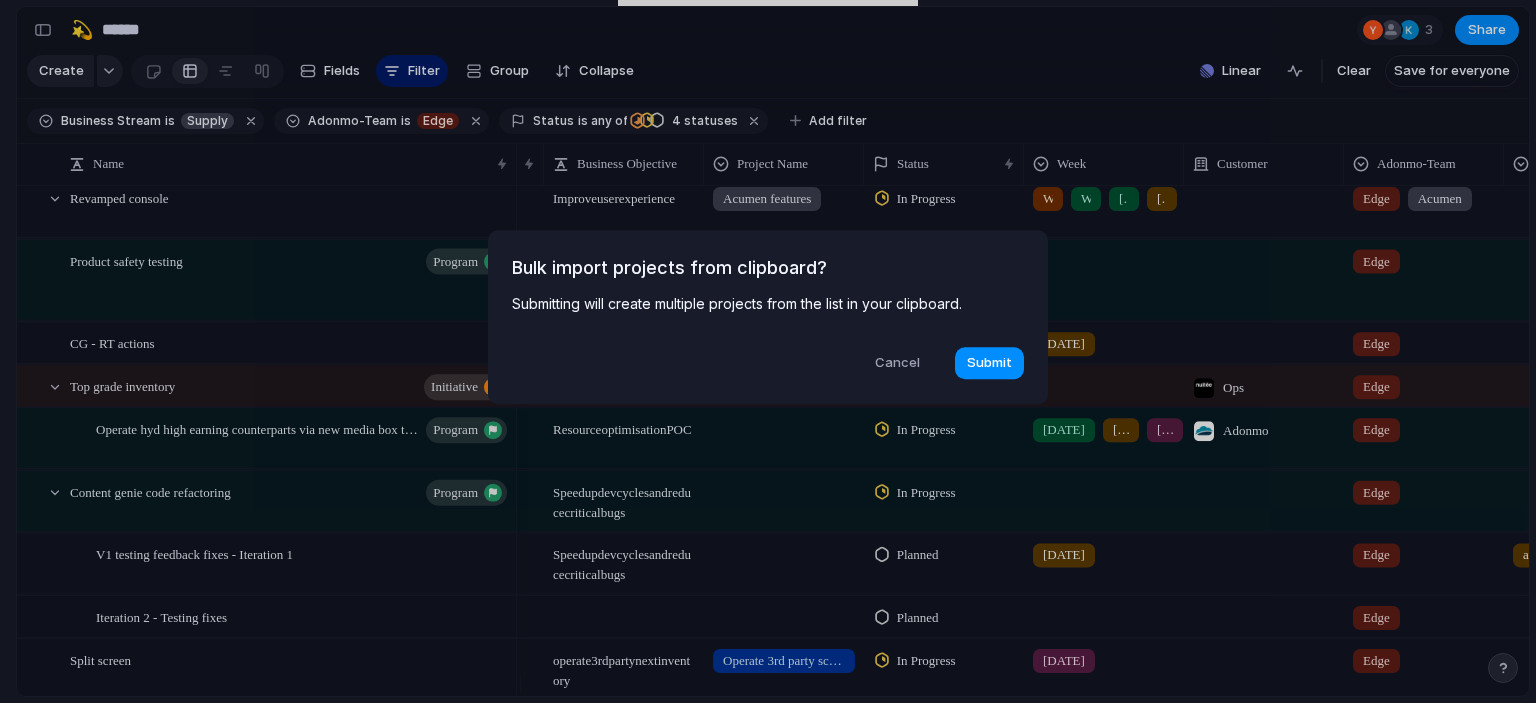 scroll, scrollTop: 965, scrollLeft: 0, axis: vertical 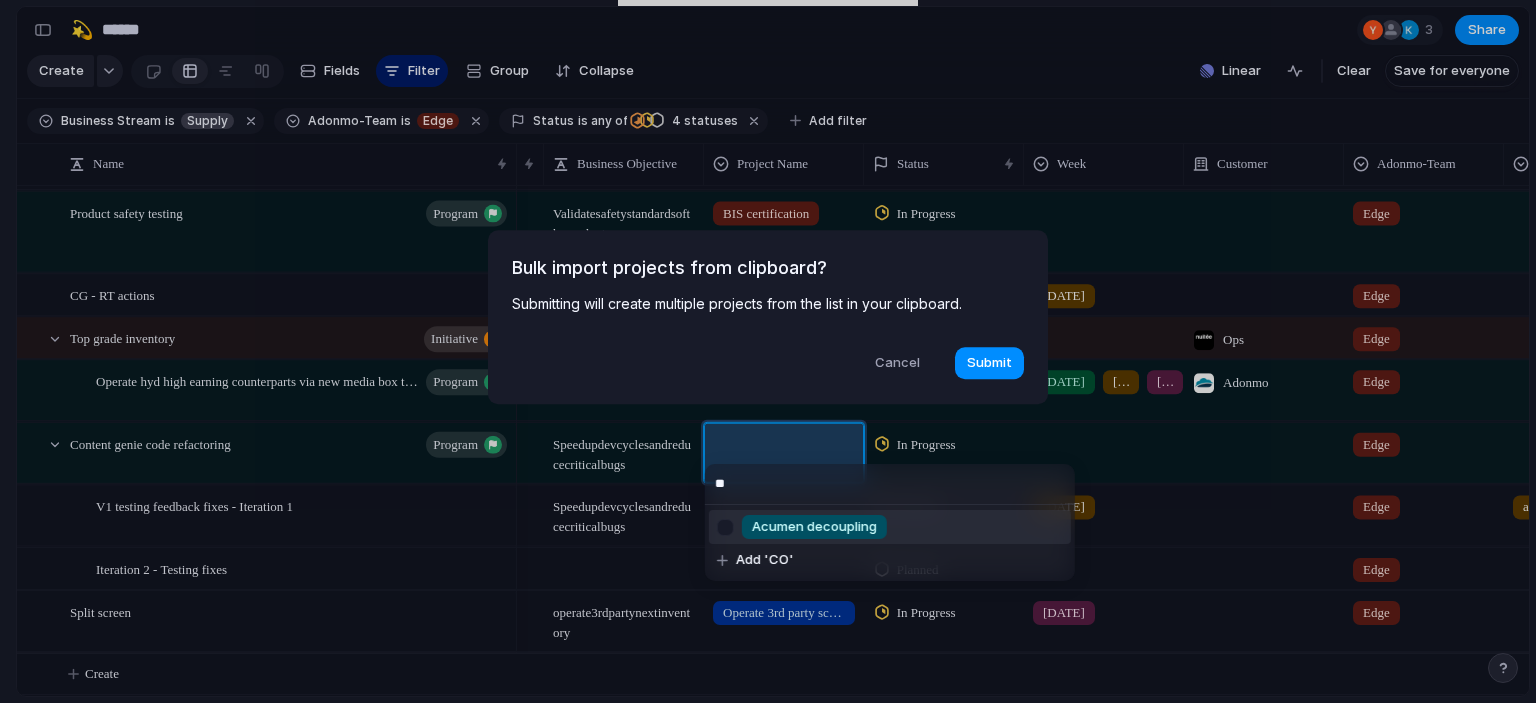 type on "*" 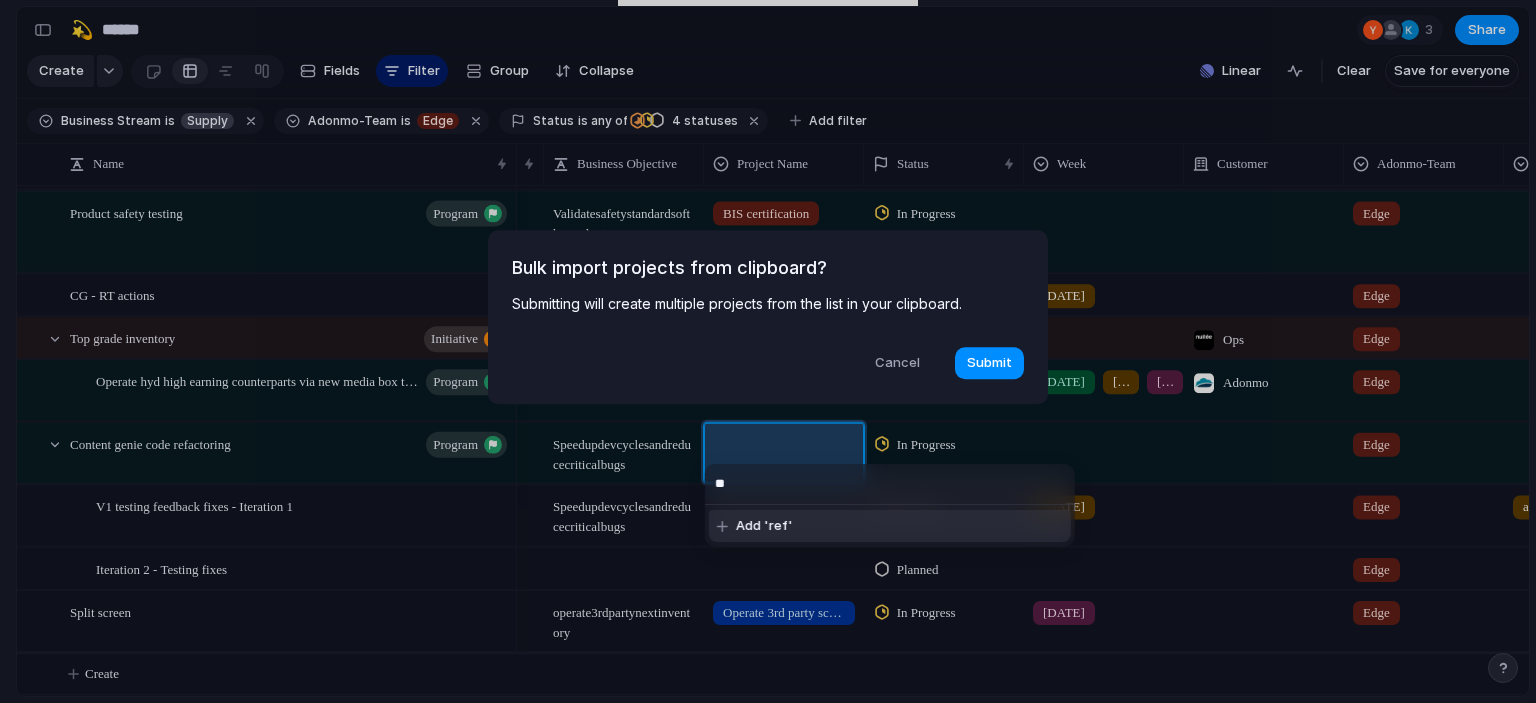 type on "*" 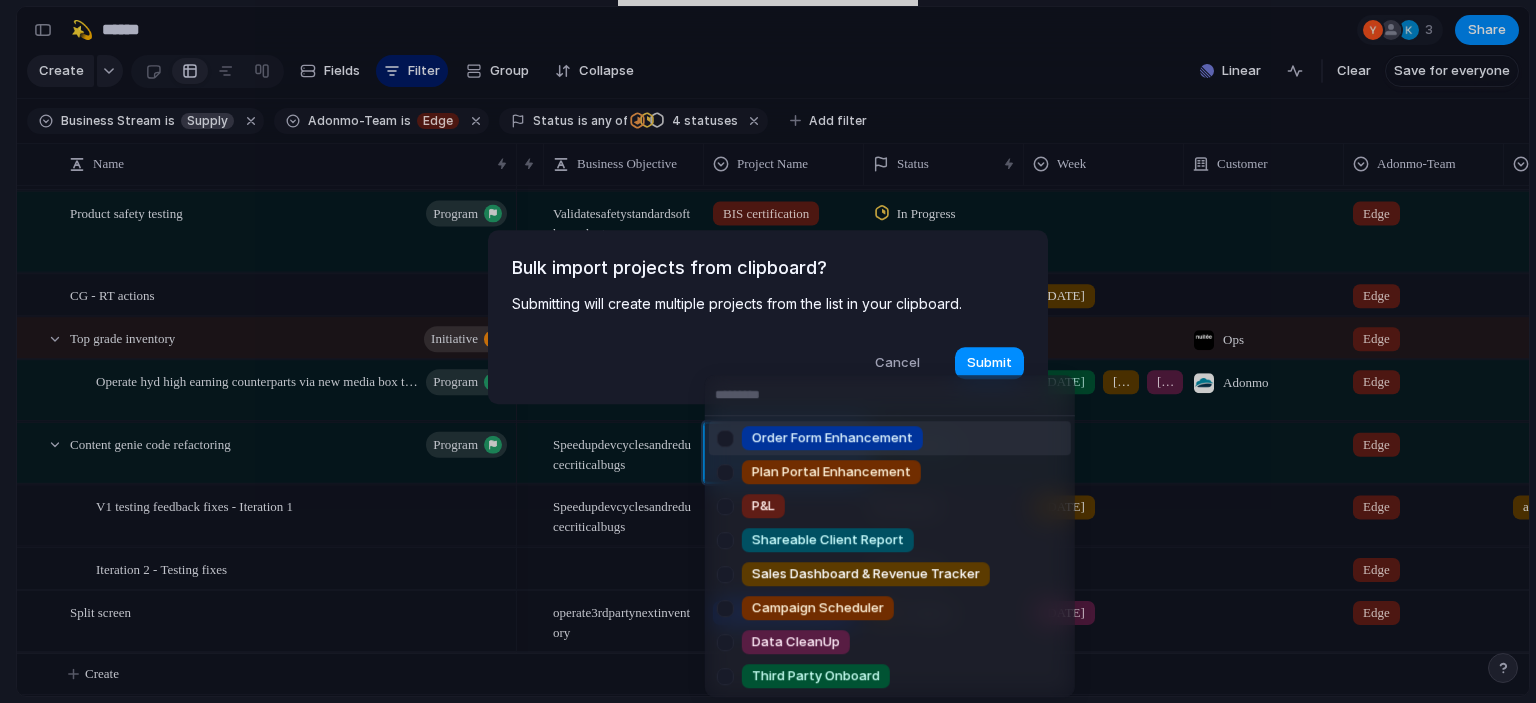 type on "*" 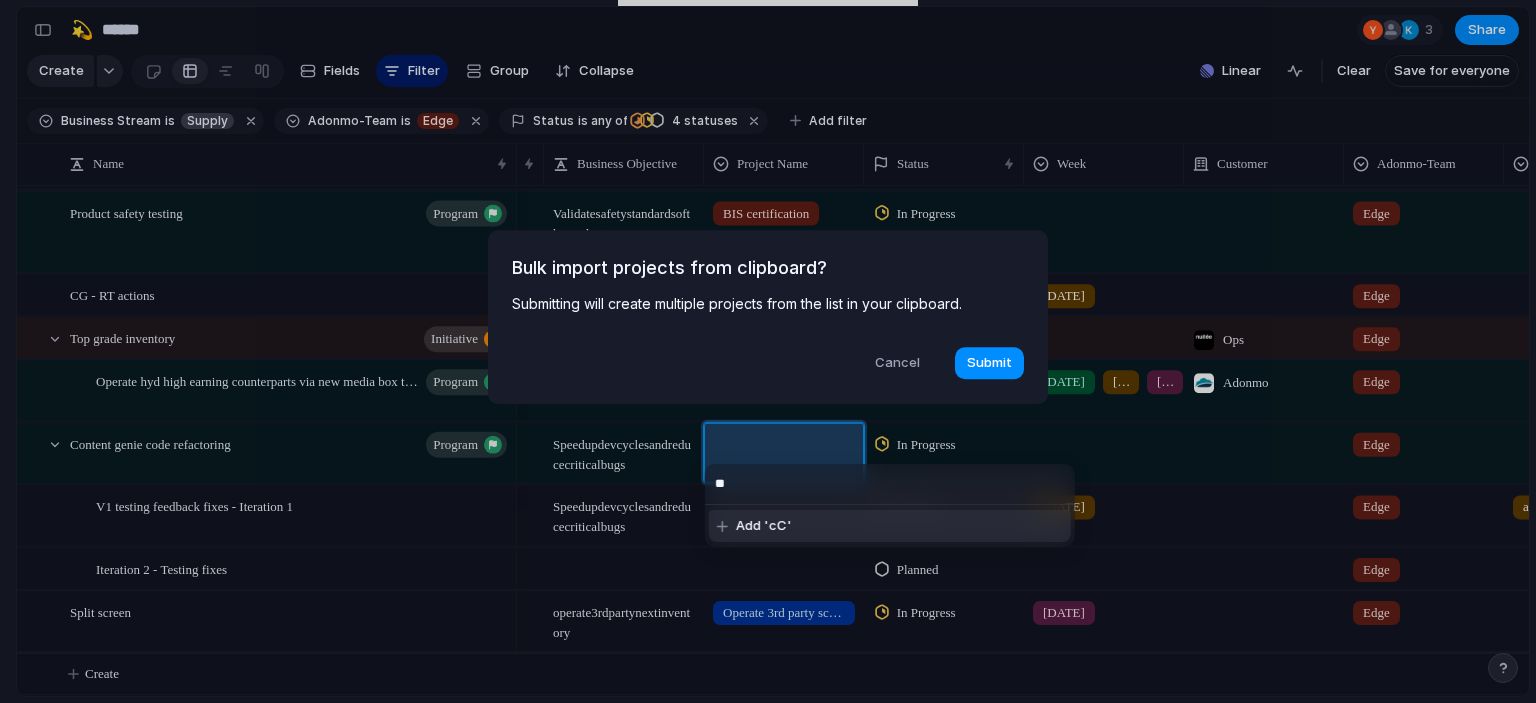 type on "*" 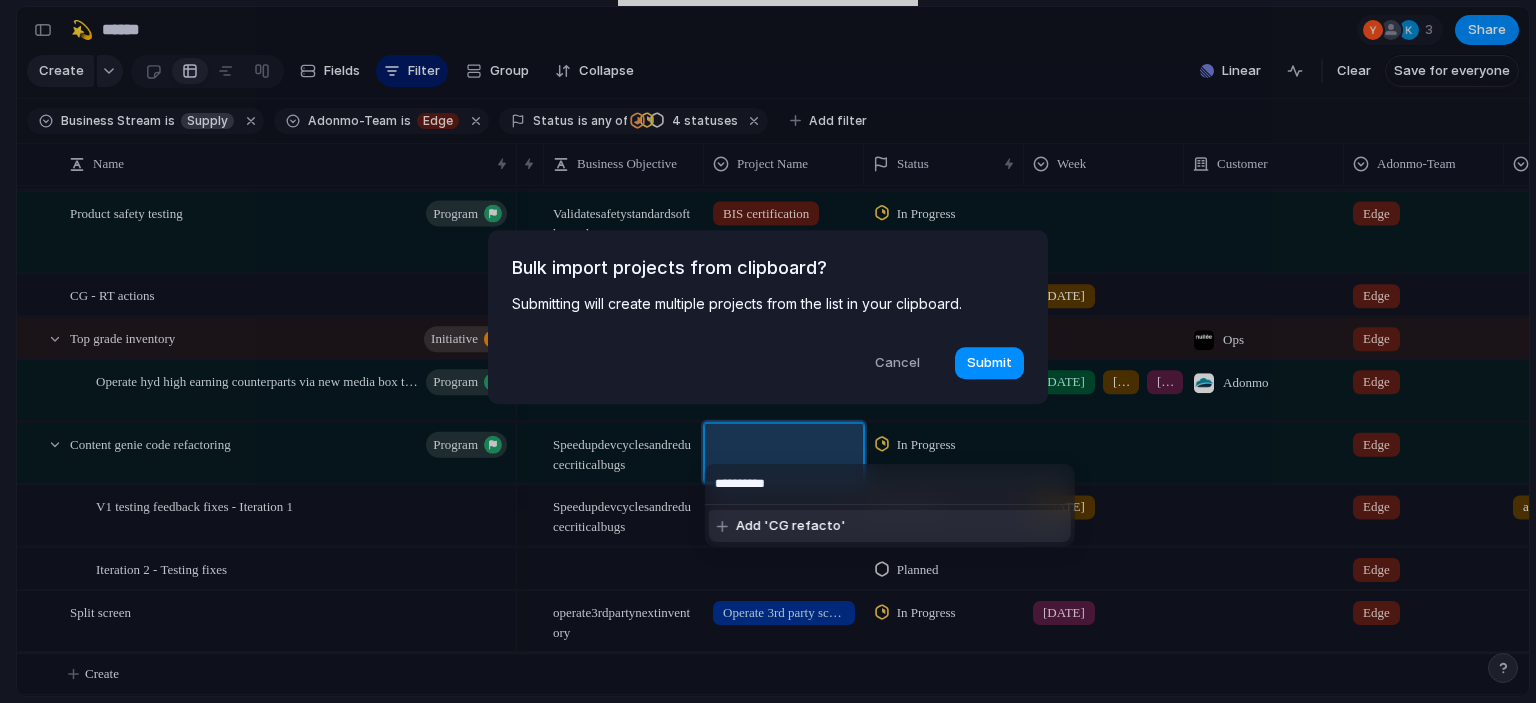 type on "**********" 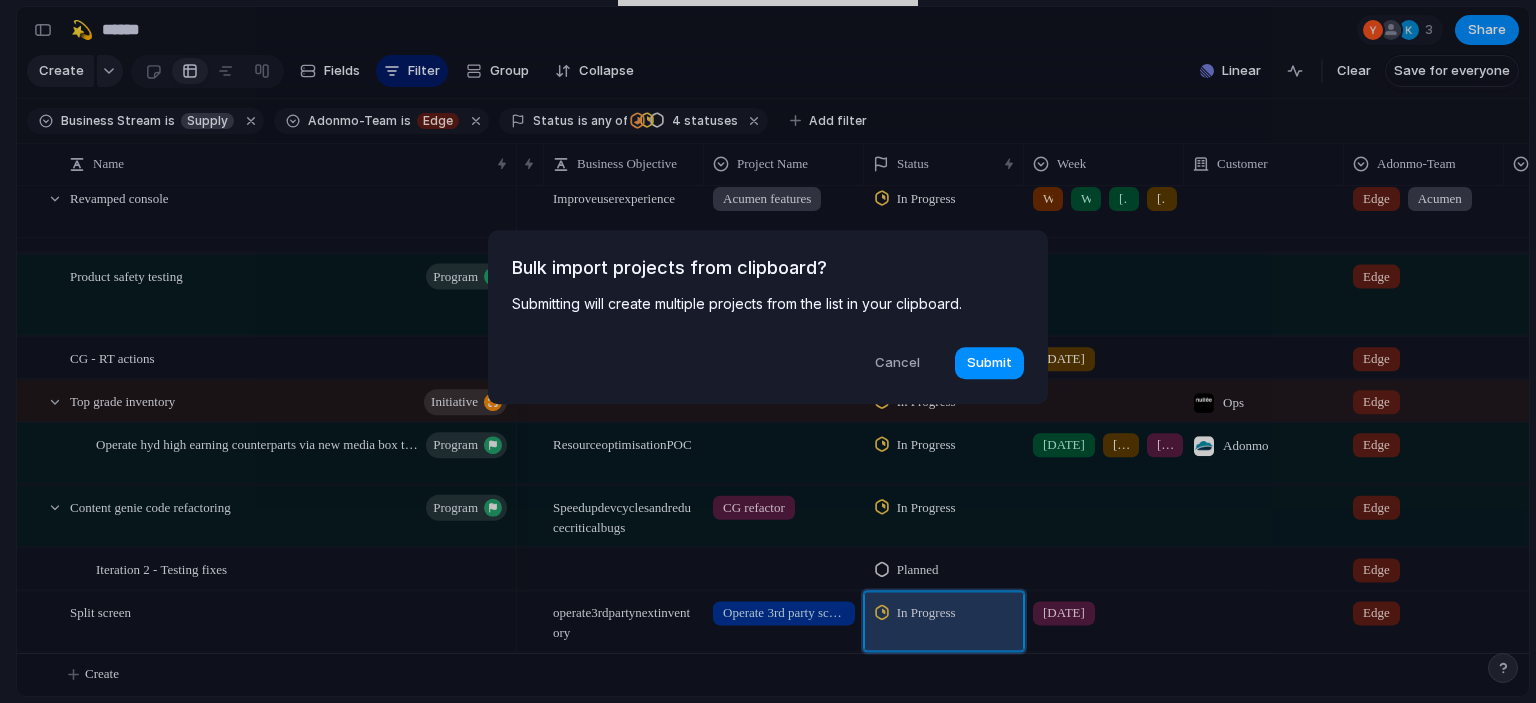 scroll, scrollTop: 1028, scrollLeft: 0, axis: vertical 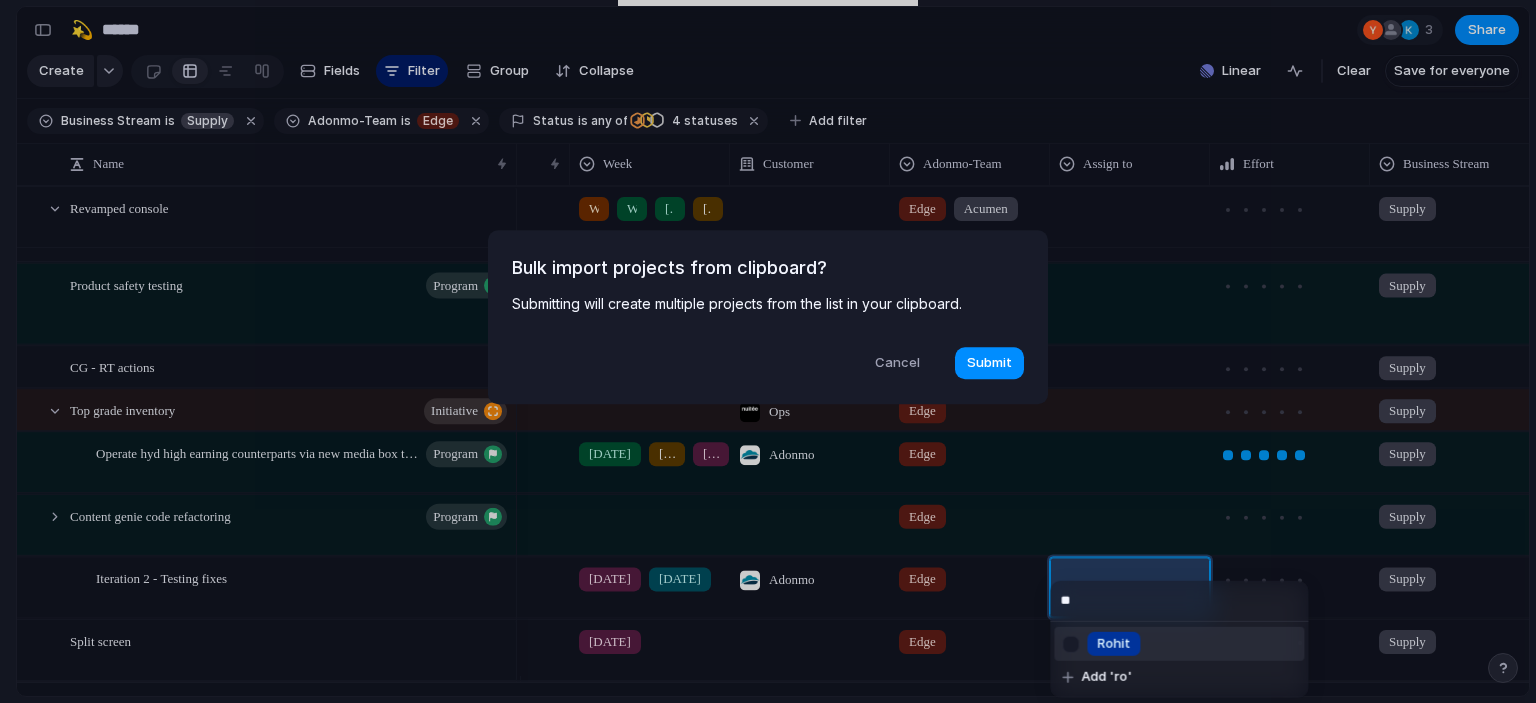 type on "***" 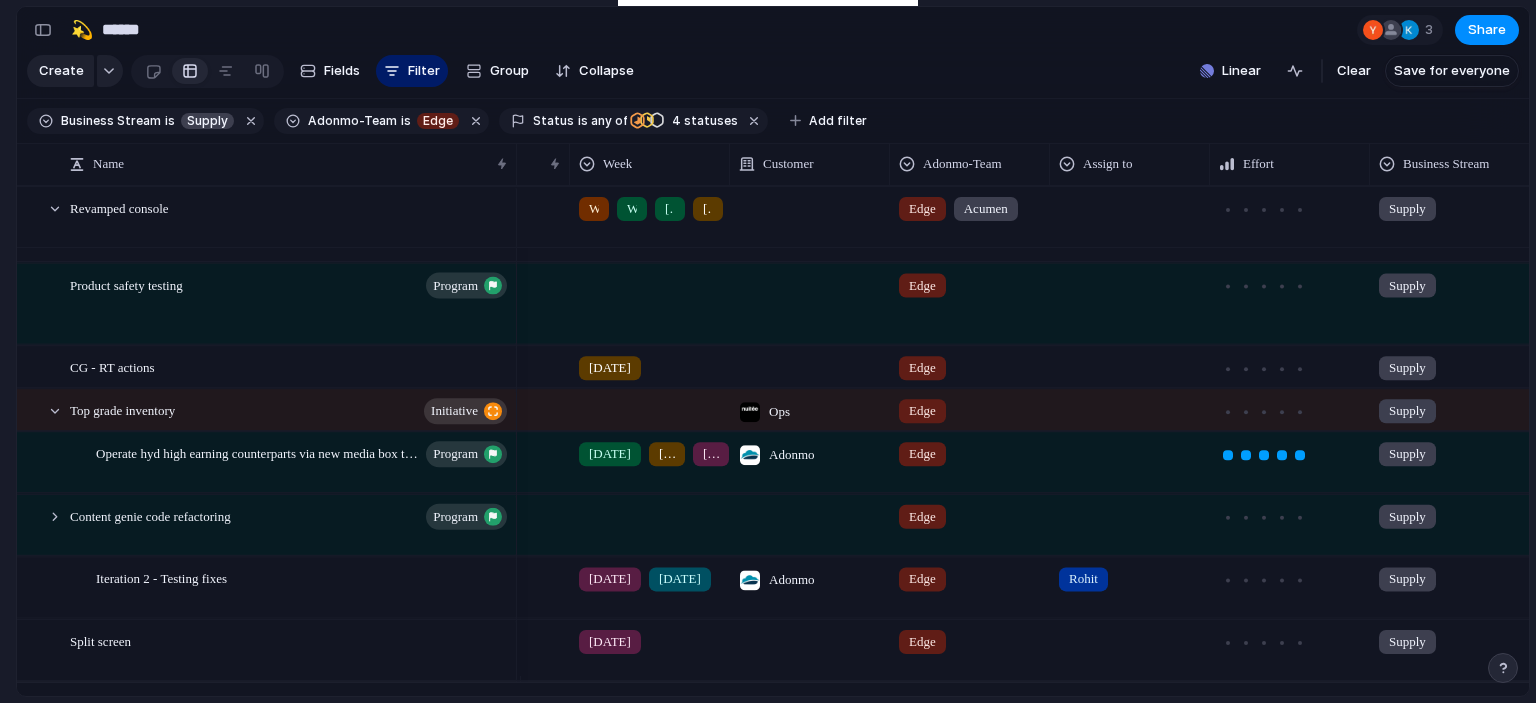 scroll, scrollTop: 0, scrollLeft: 747, axis: horizontal 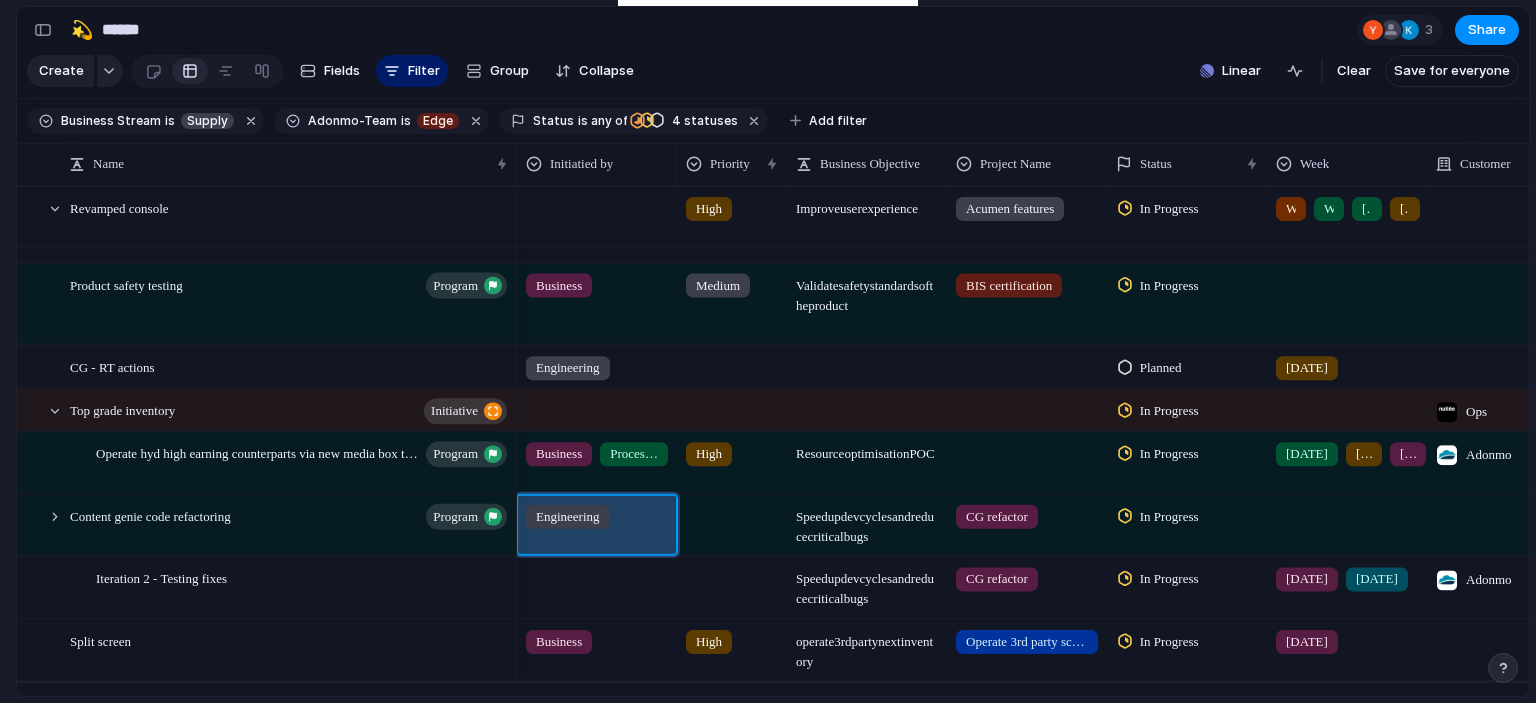 click on "Engineering" at bounding box center (597, 524) 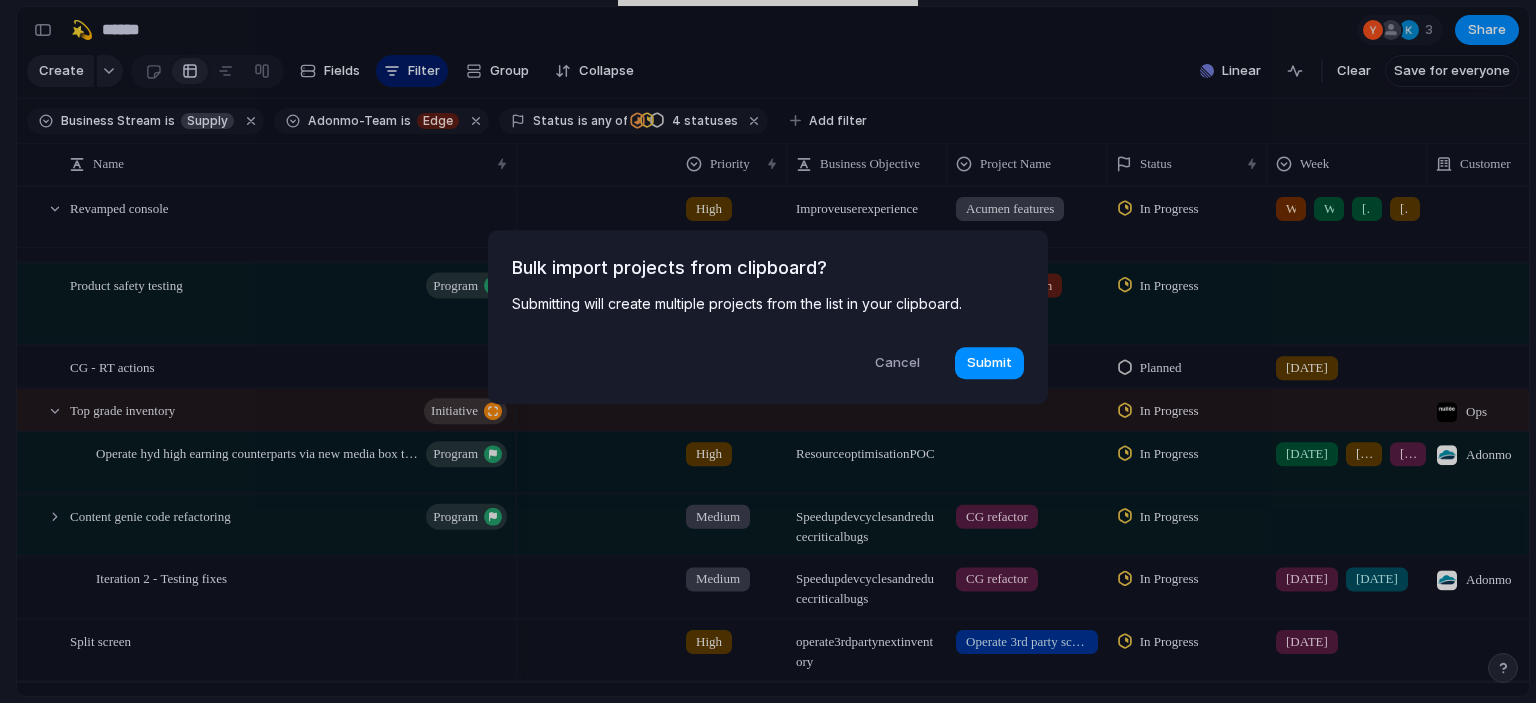 scroll, scrollTop: 0, scrollLeft: 377, axis: horizontal 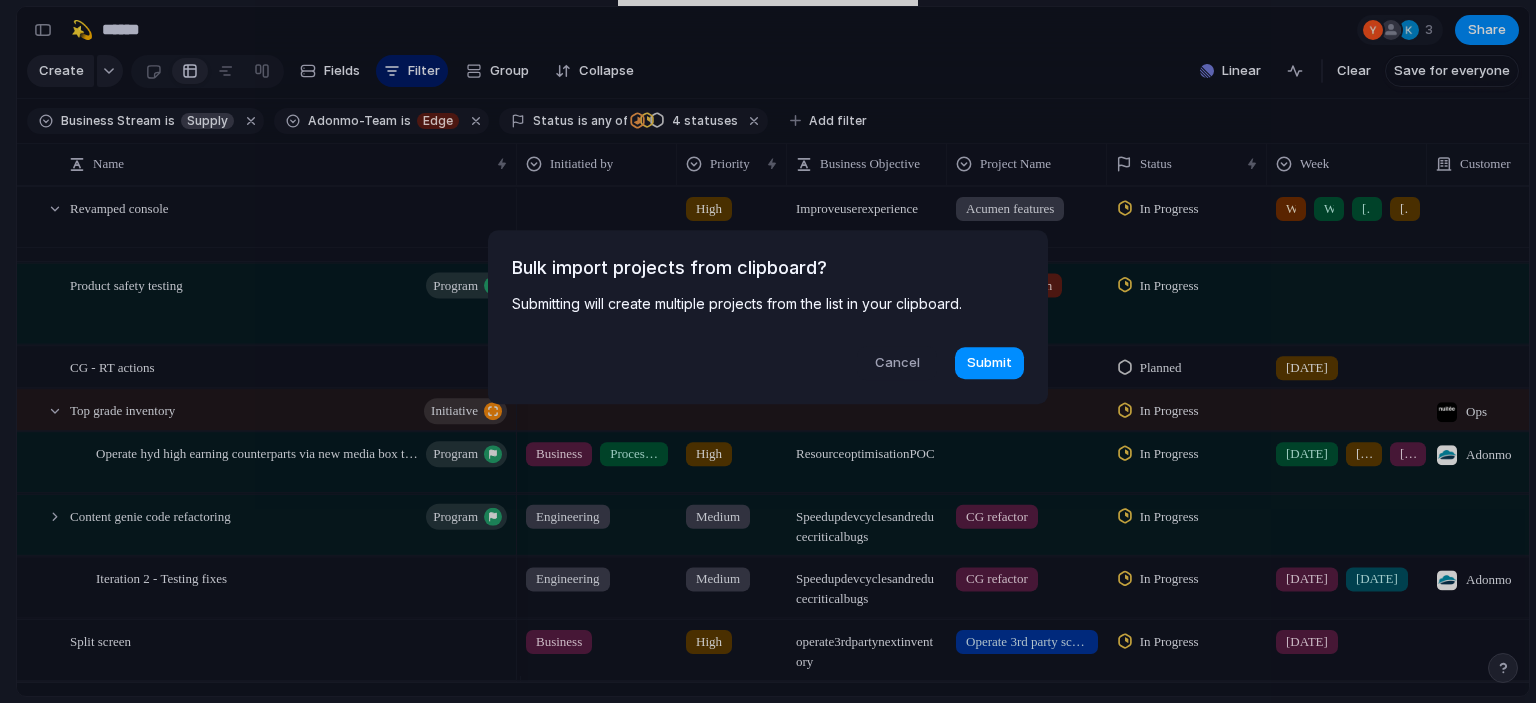 click on "Cancel" at bounding box center (897, 363) 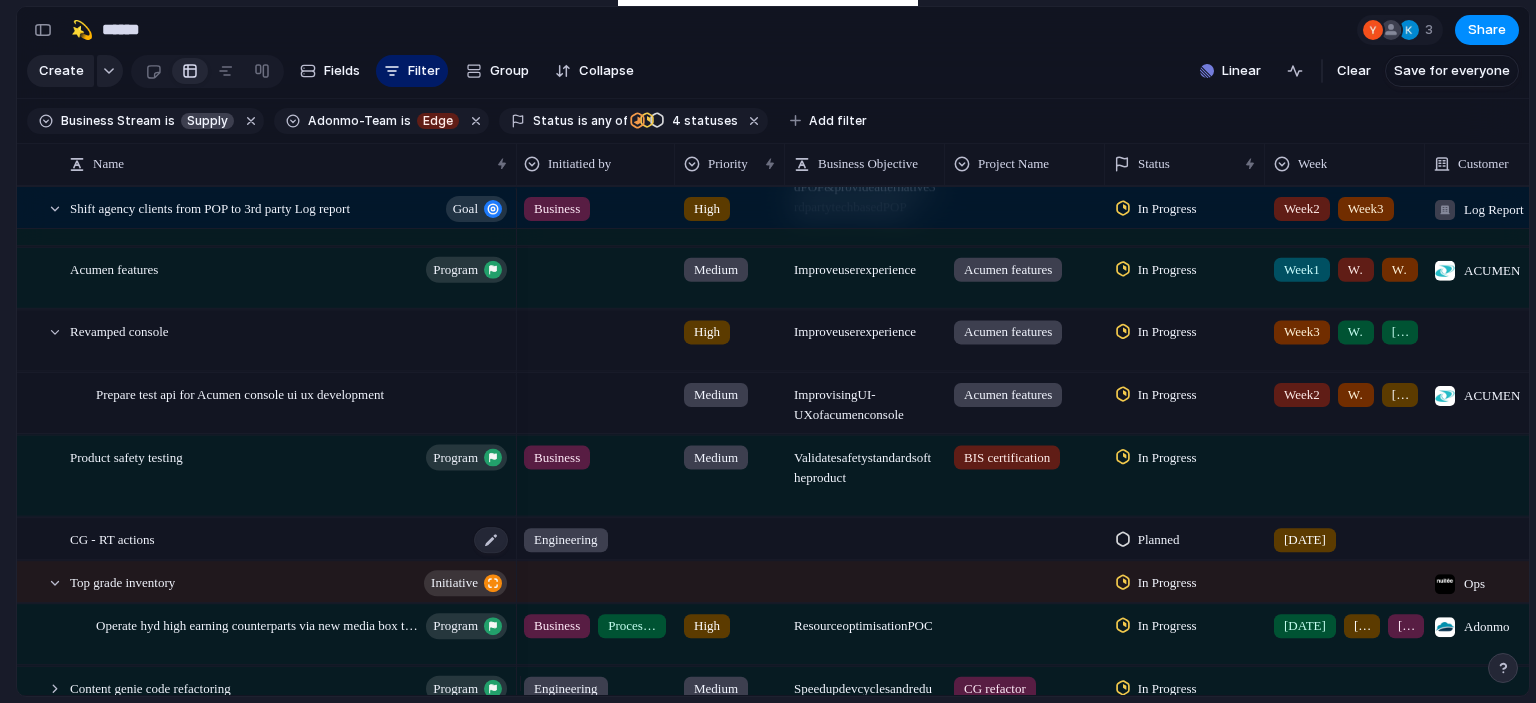 click on "CG - RT actions" at bounding box center (290, 539) 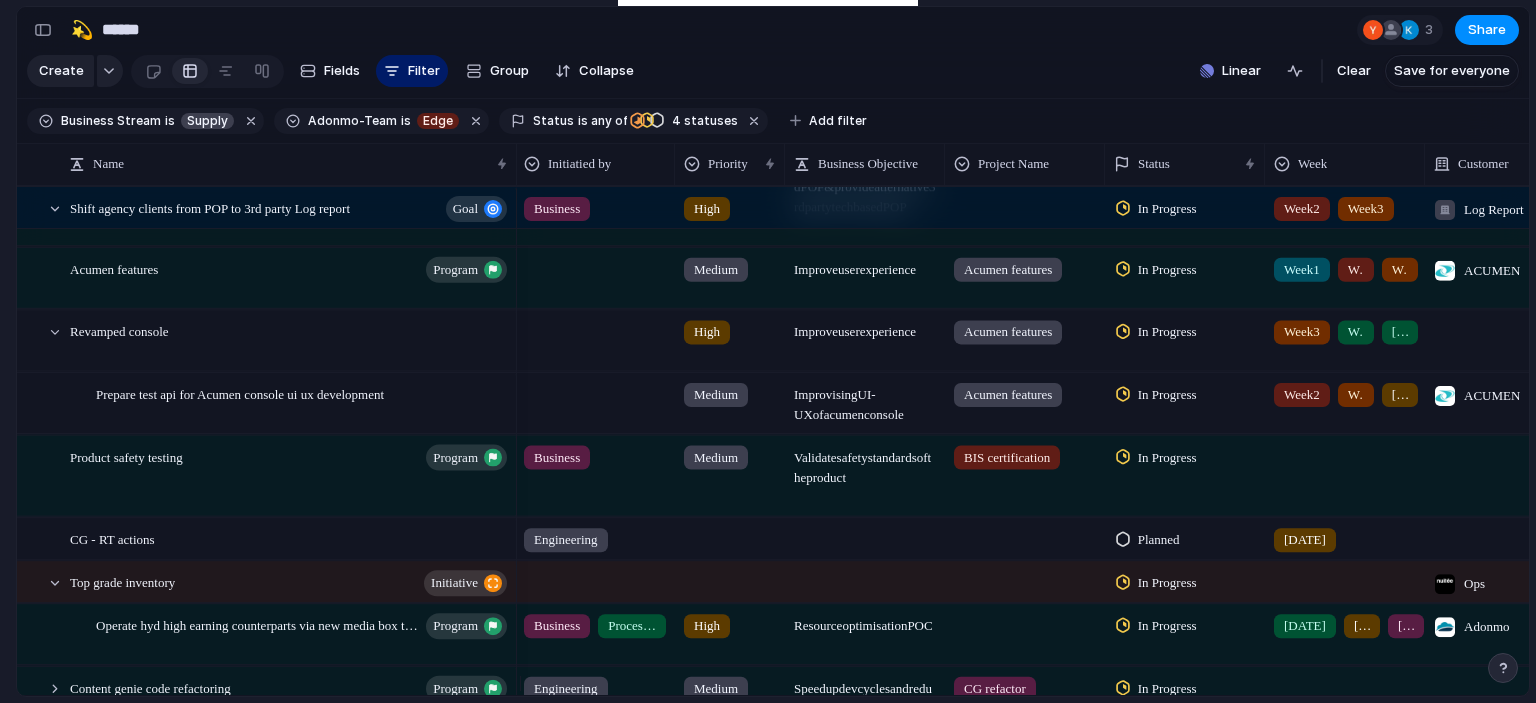 click on "💫 ****** 3 Share Create Fields Filter Group Zoom Collapse Linear Clear Save for everyone Business Stream	 is Supply Adonmo-Team is Edge Status is any of In Review In Progress Planned Planned 4   statuses Add filter
Name
Initiatied by
Priority
Business Objective
Project Name
Status
Week
Customer goal" at bounding box center (773, 351) 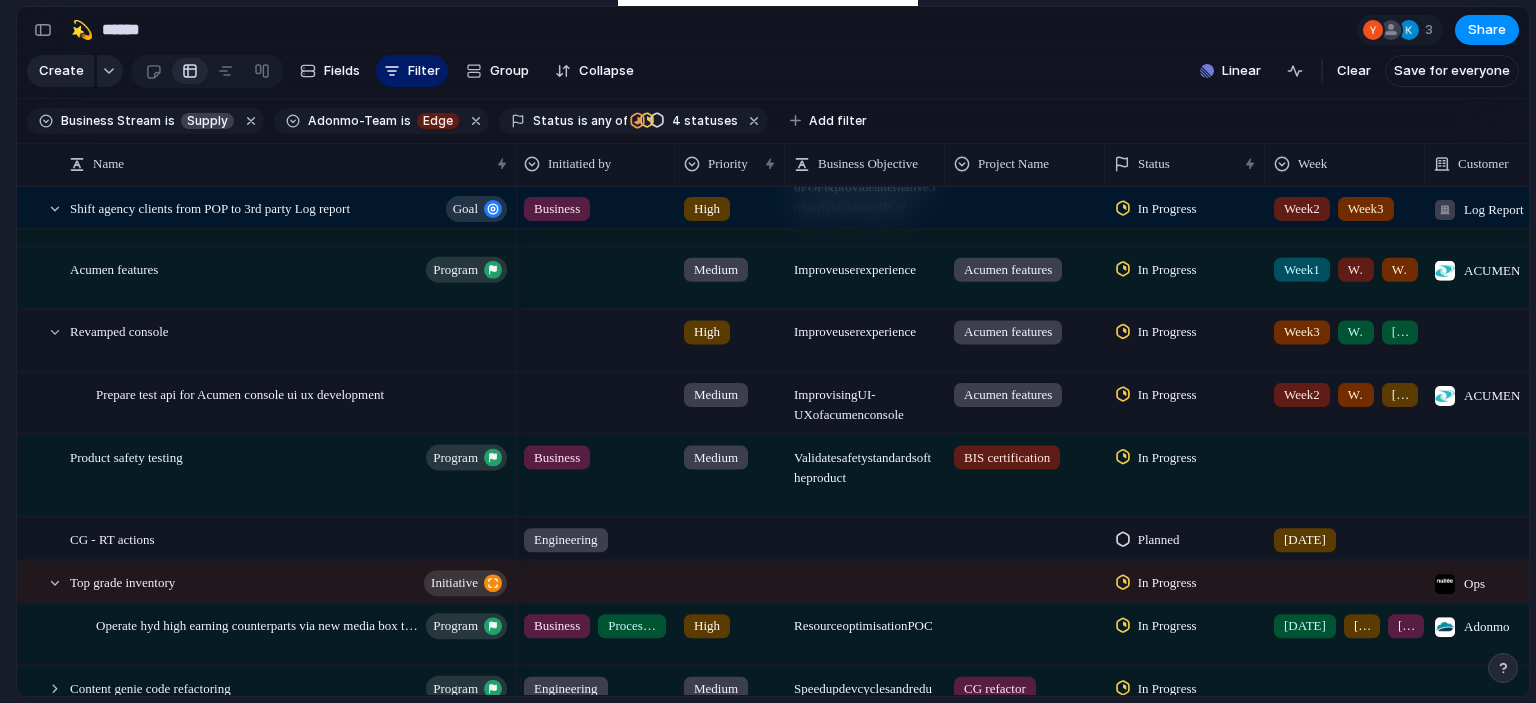 scroll, scrollTop: 0, scrollLeft: 0, axis: both 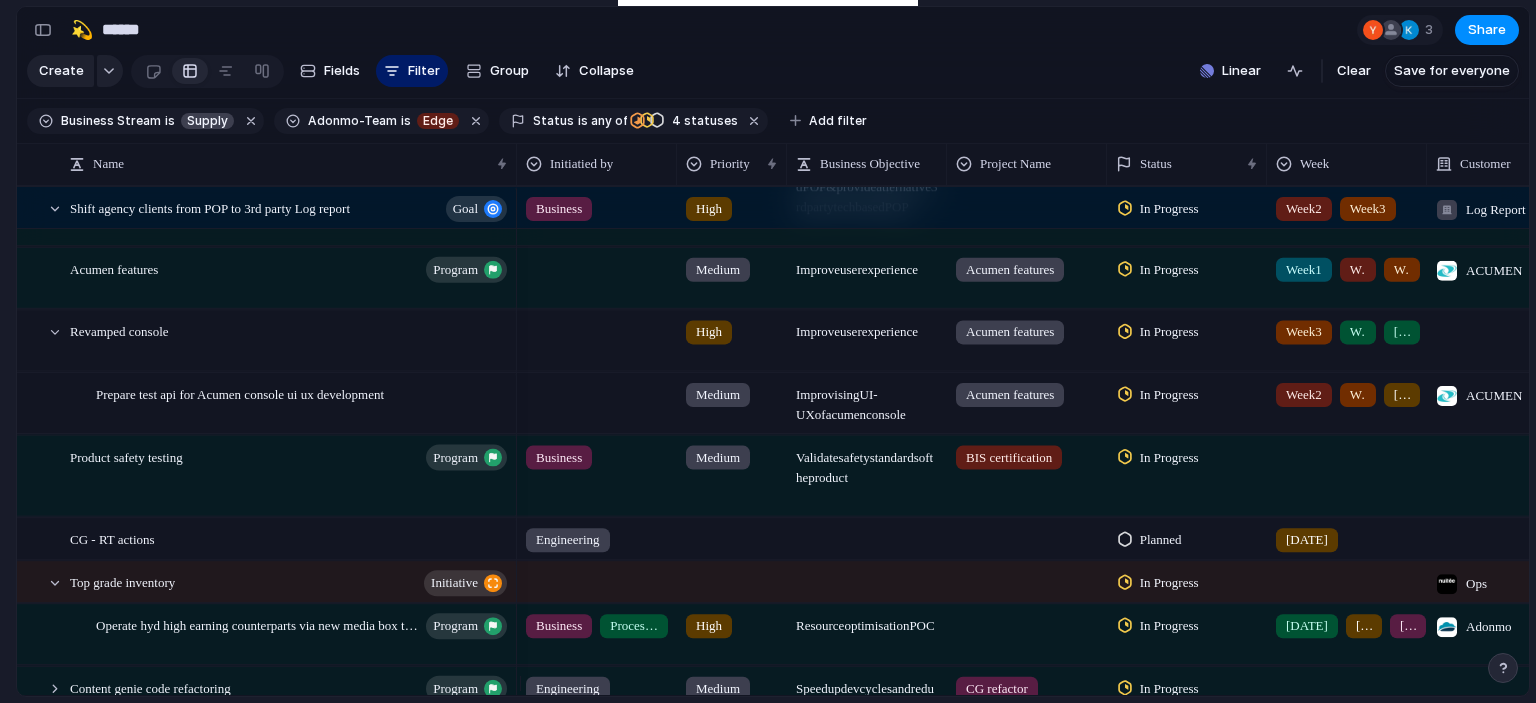 click on "Planned" at bounding box center (1161, 540) 